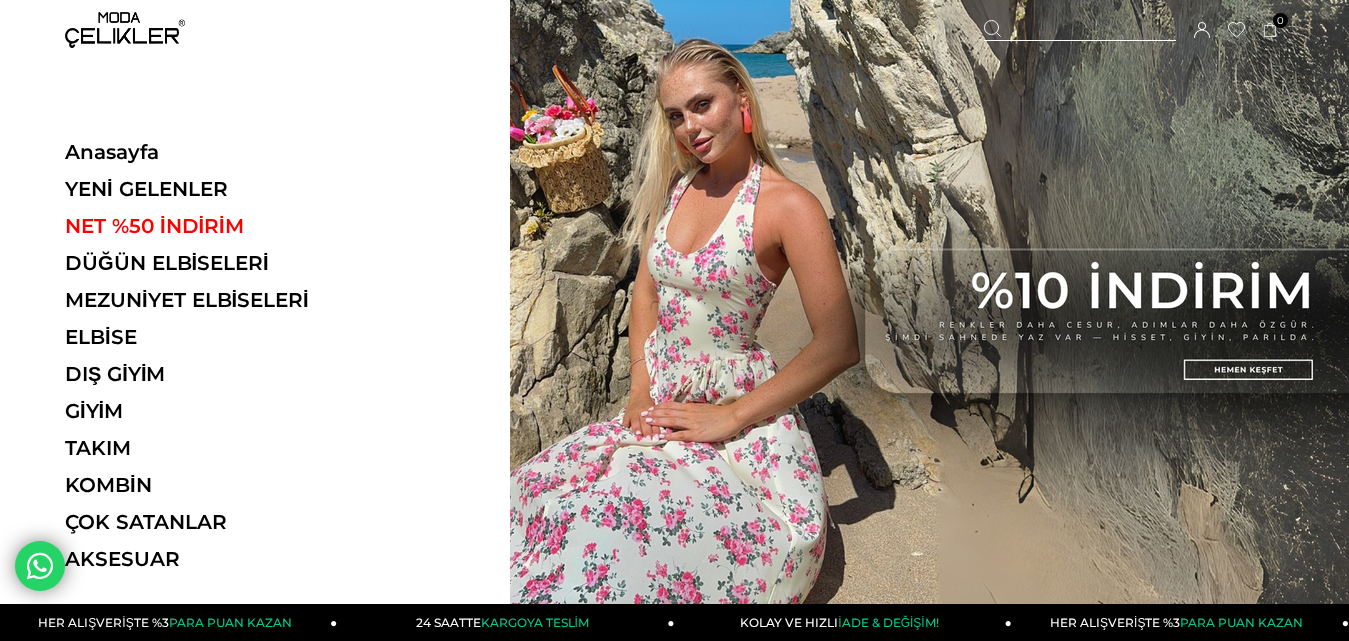 scroll, scrollTop: 0, scrollLeft: 0, axis: both 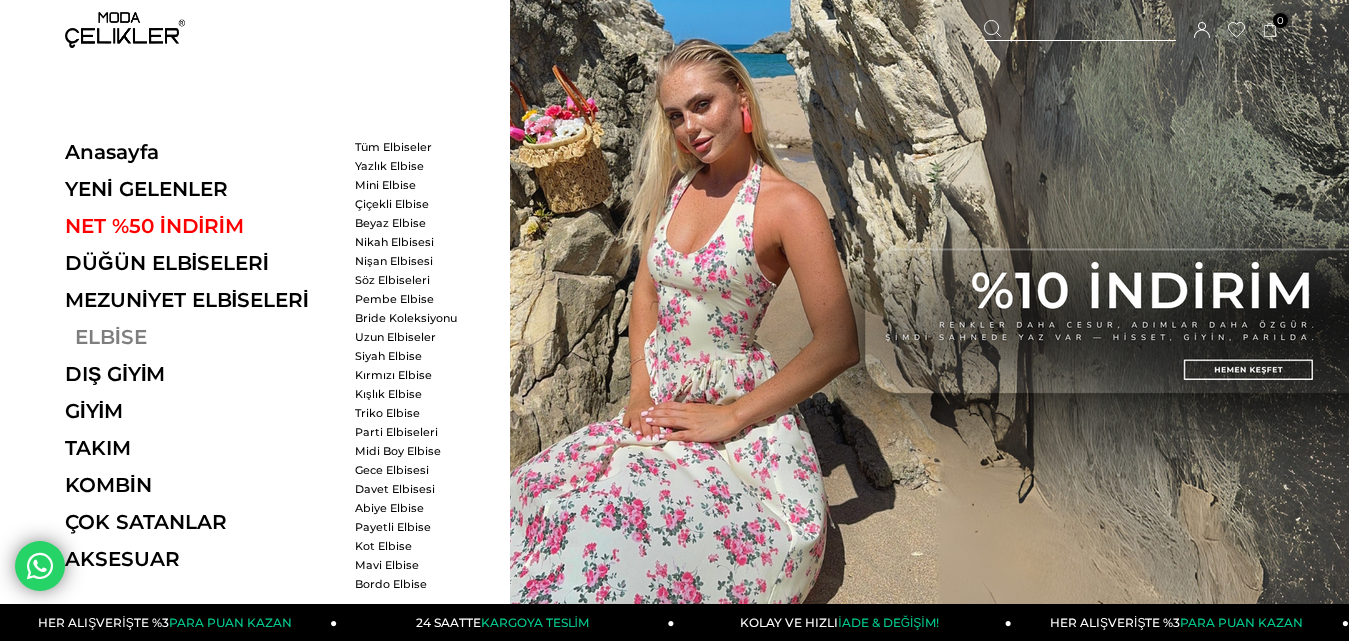 click on "ELBİSE" at bounding box center (202, 337) 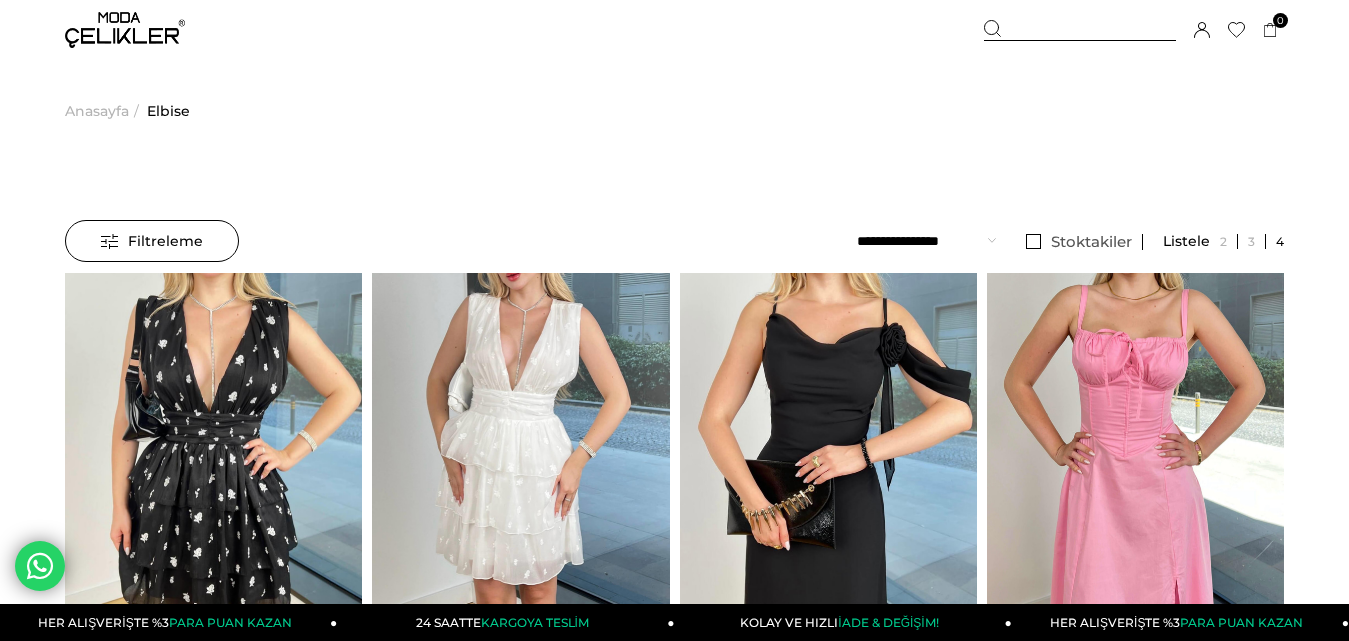 scroll, scrollTop: 100, scrollLeft: 0, axis: vertical 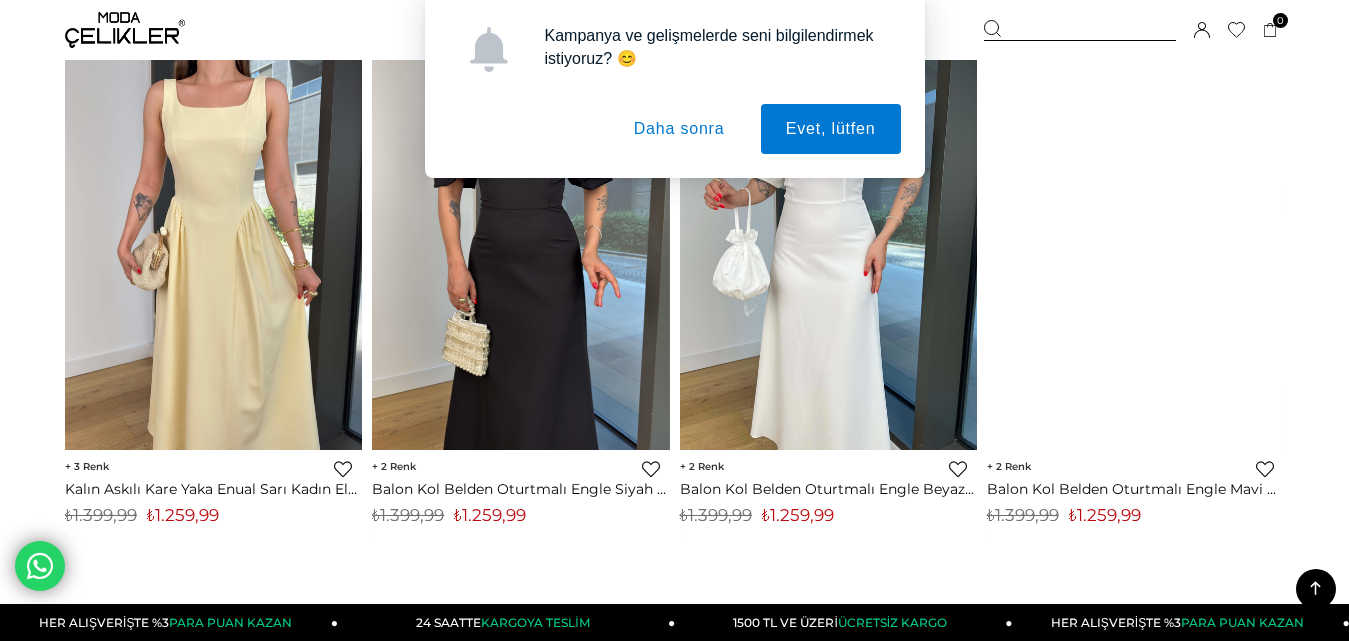 click on "Daha sonra" at bounding box center (679, 129) 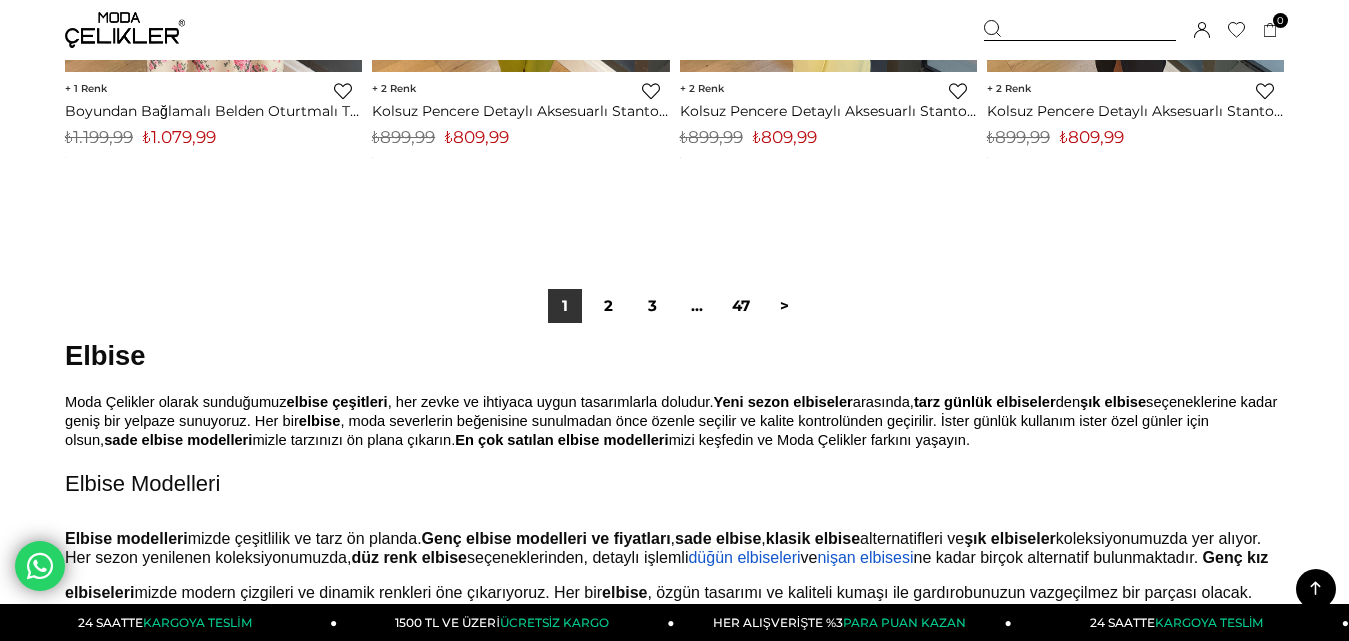 scroll, scrollTop: 11400, scrollLeft: 0, axis: vertical 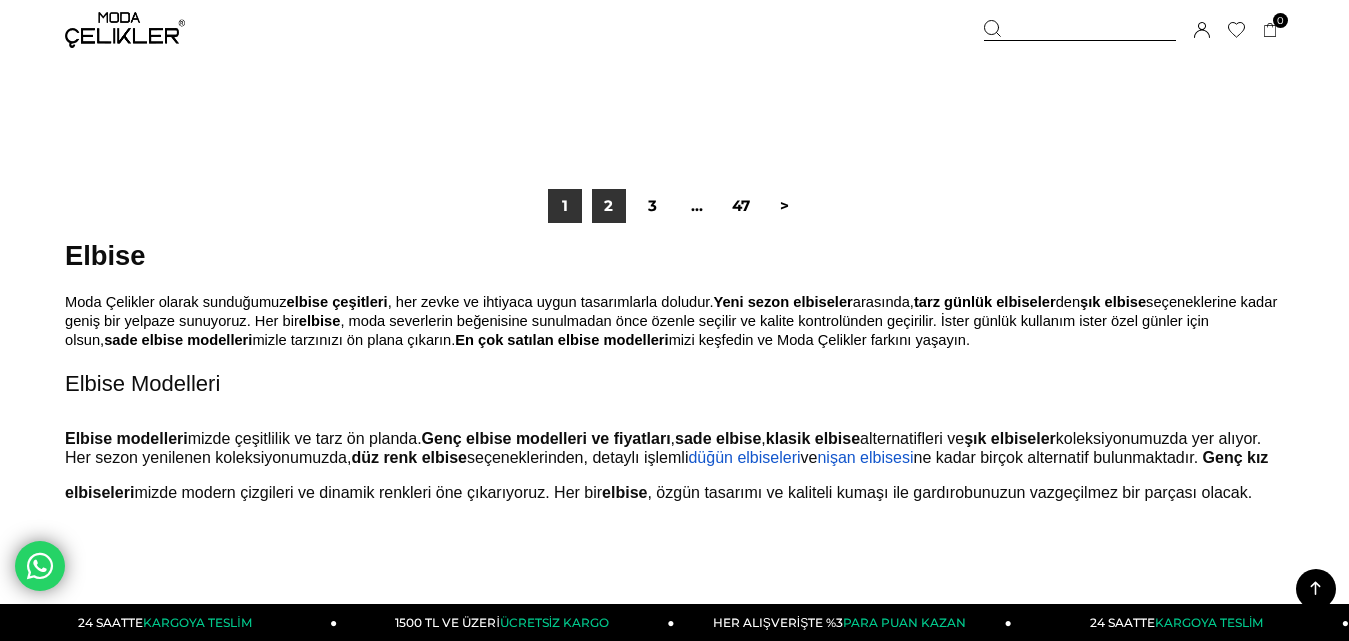 click on "2" at bounding box center (609, 206) 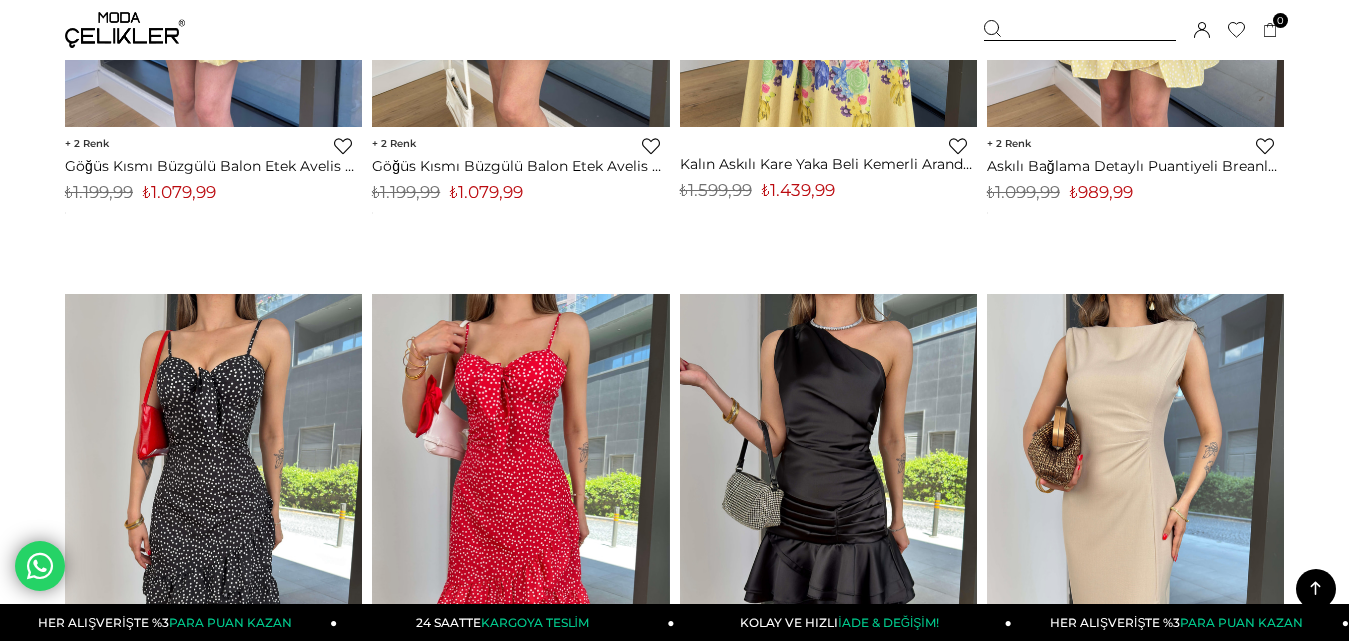 scroll, scrollTop: 9200, scrollLeft: 0, axis: vertical 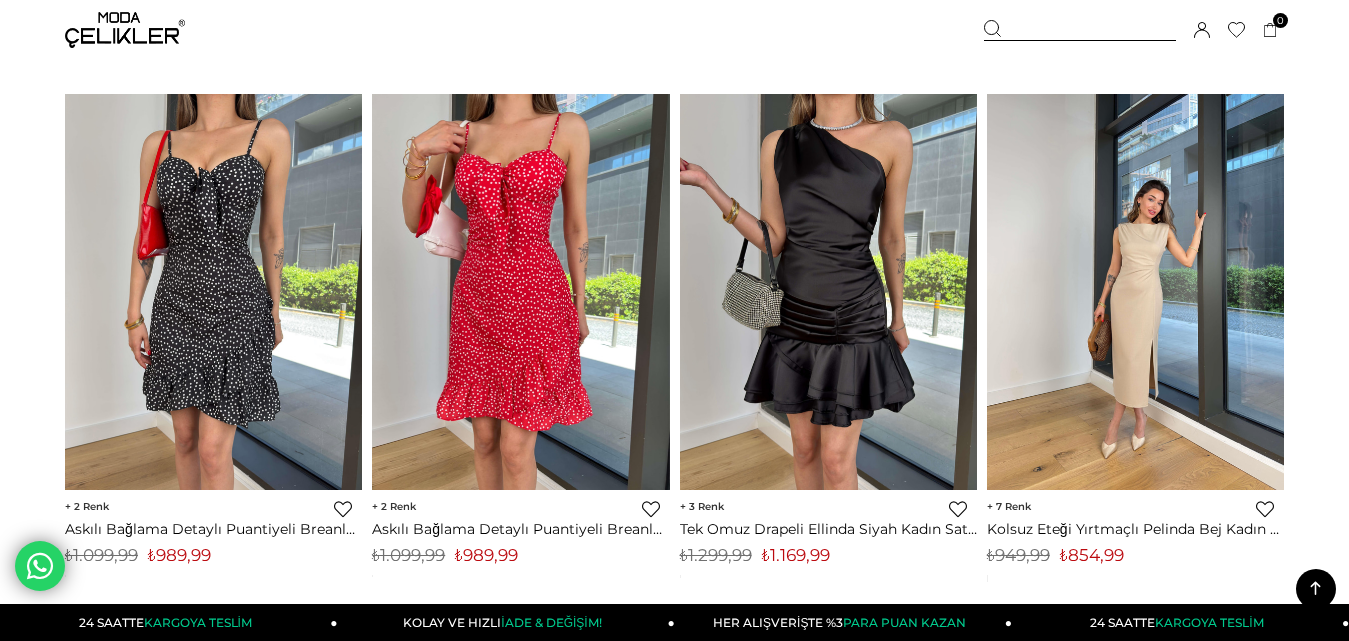 click at bounding box center (1135, 292) 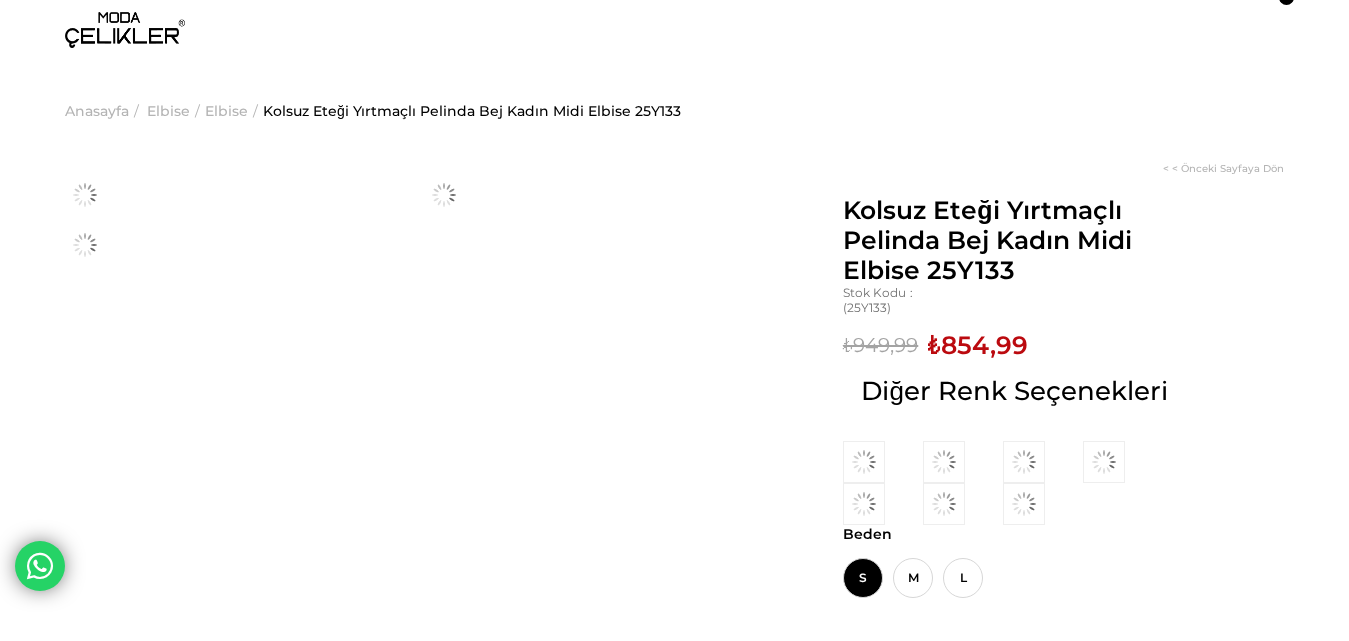 scroll, scrollTop: 0, scrollLeft: 0, axis: both 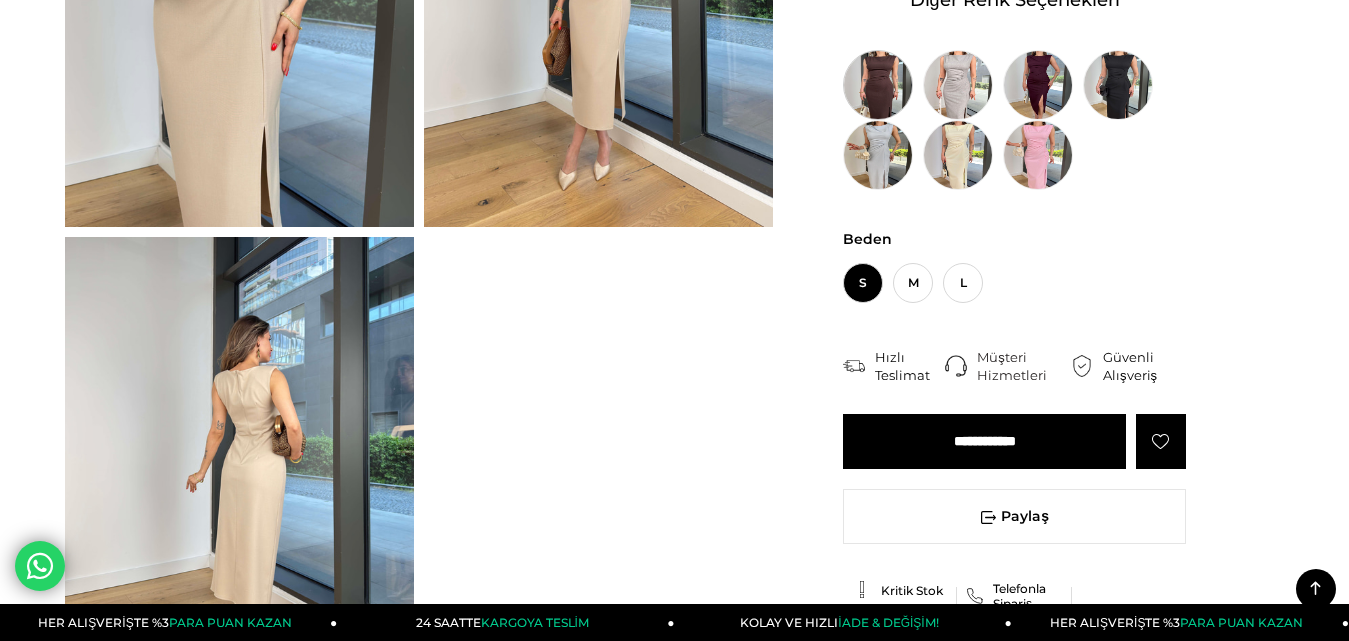 click at bounding box center [878, 85] 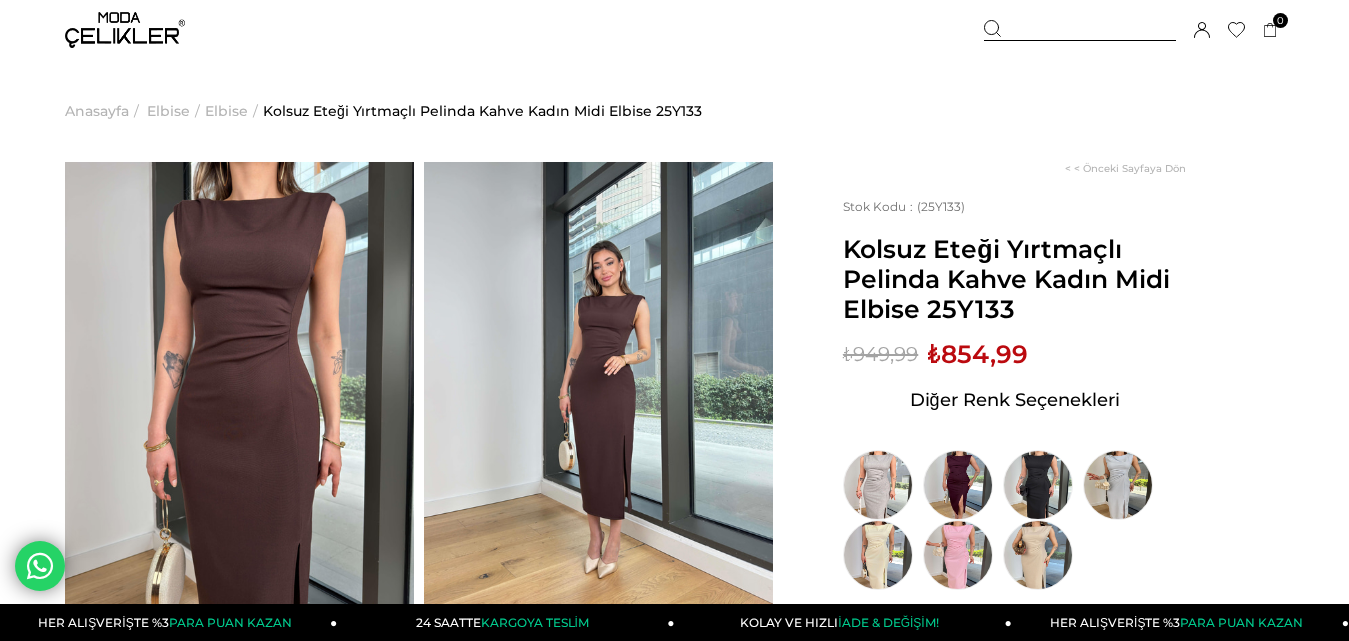 scroll, scrollTop: 0, scrollLeft: 0, axis: both 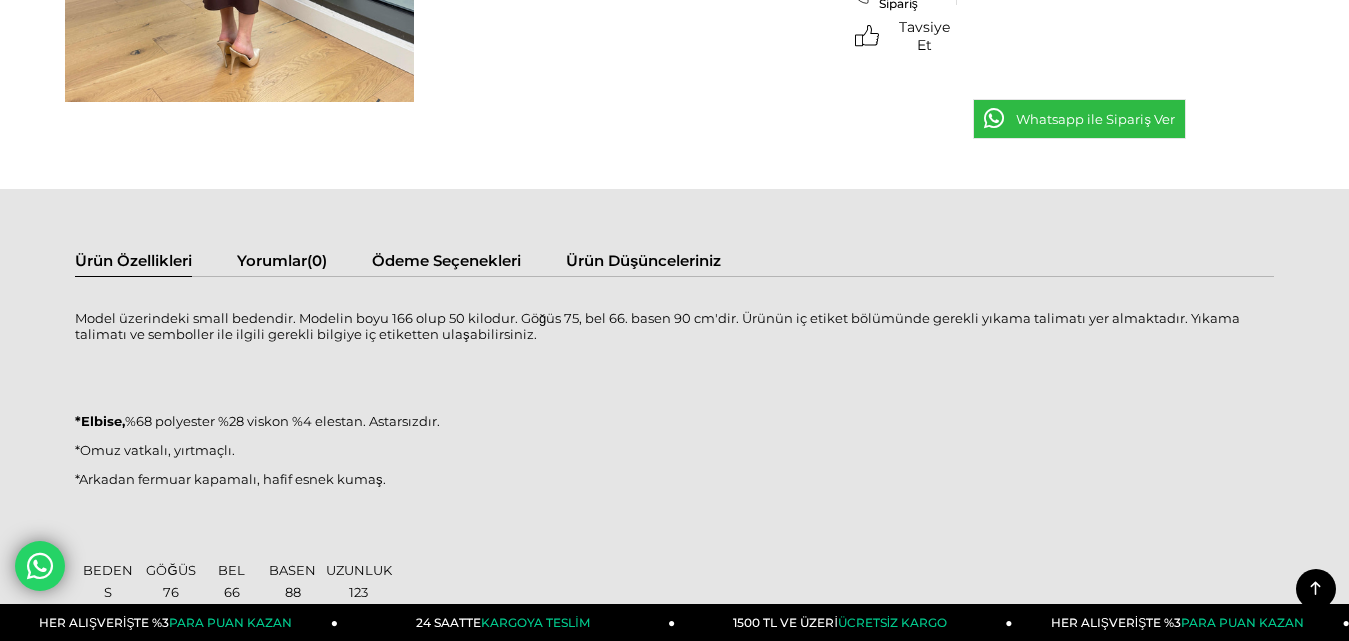 click on "Ürün Düşünceleriniz" at bounding box center (643, 263) 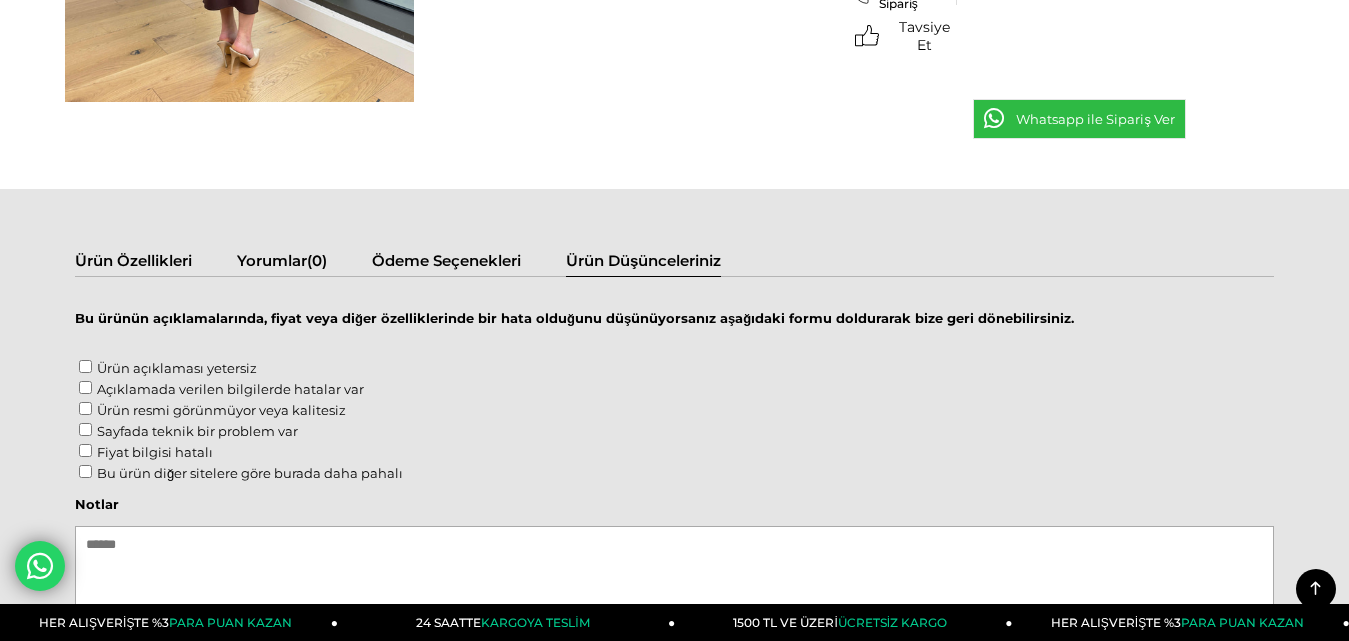 click on "(0)" at bounding box center (317, 260) 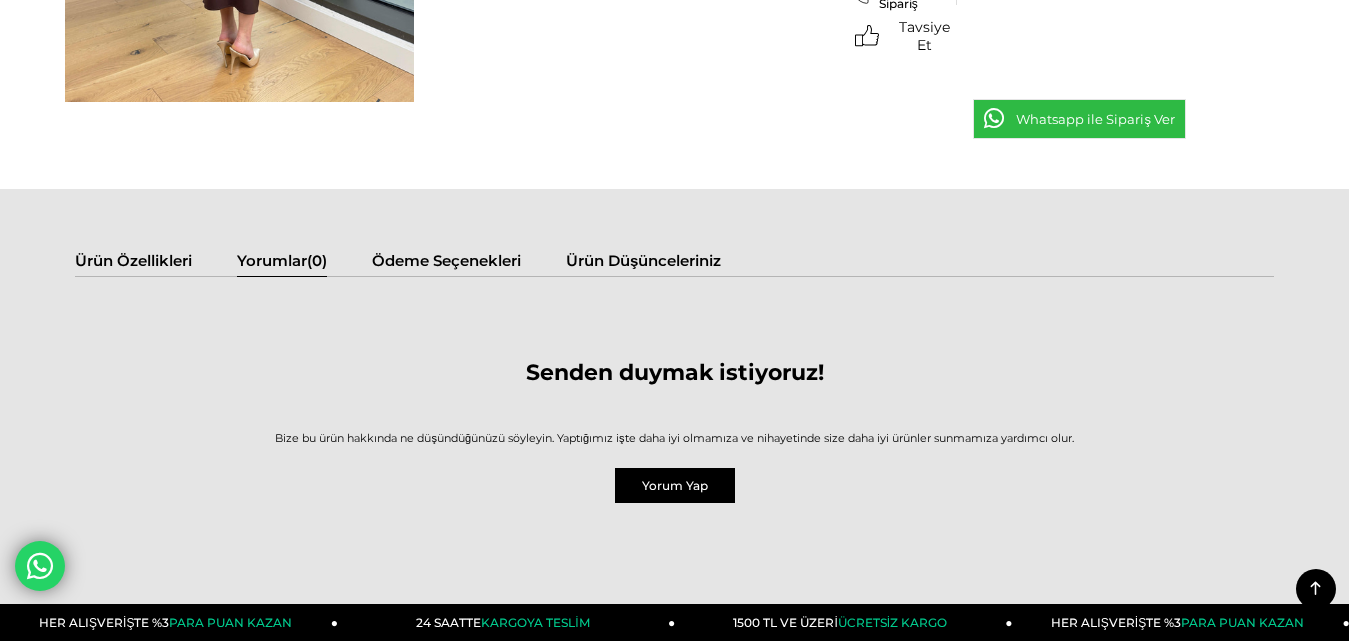 click on "Ürün Özellikleri" at bounding box center (133, 263) 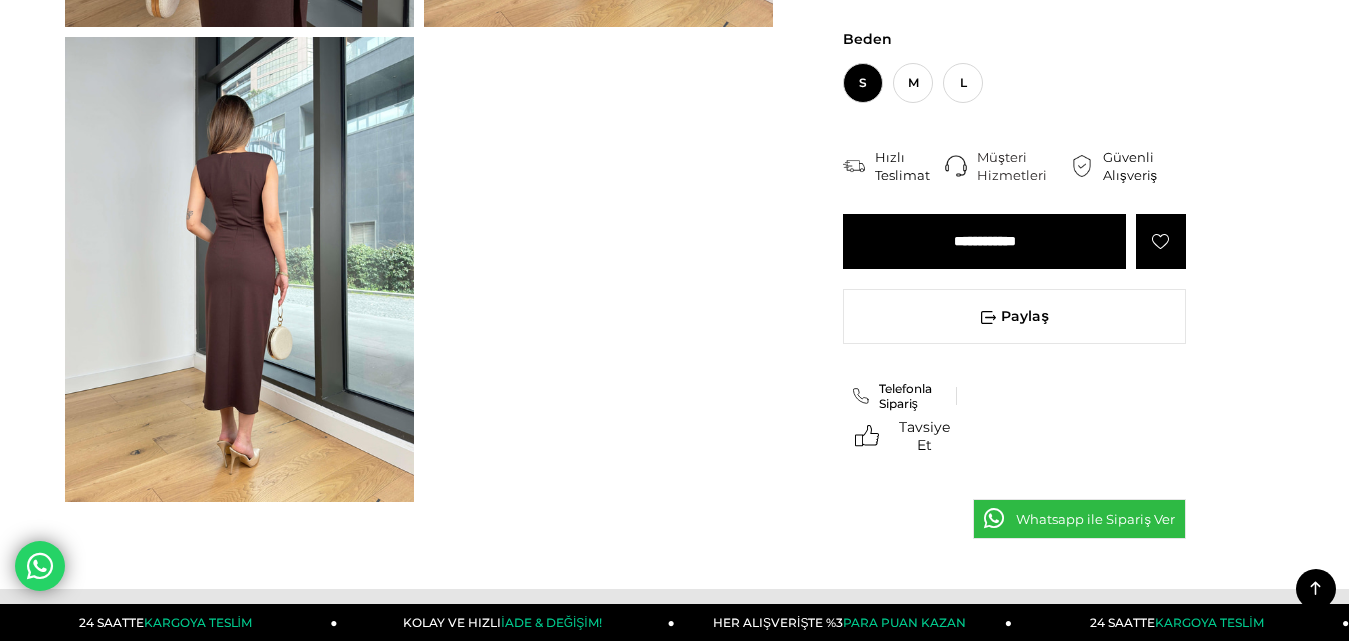 scroll, scrollTop: 0, scrollLeft: 0, axis: both 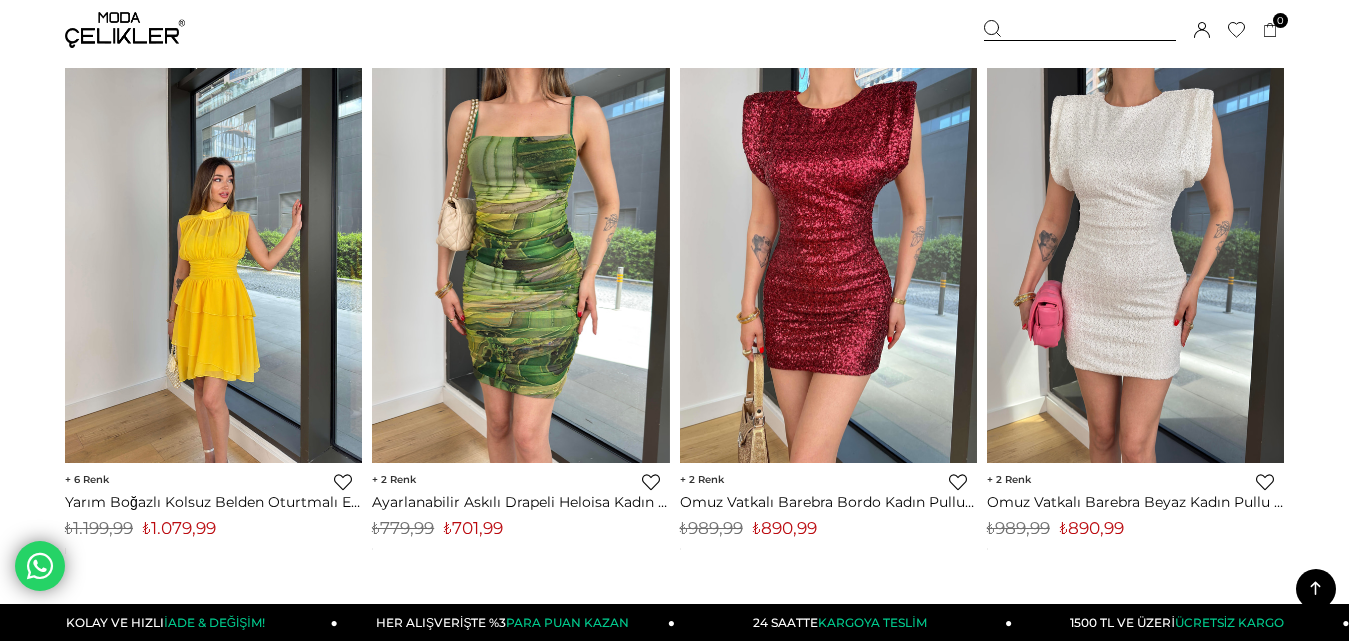 click at bounding box center [213, 265] 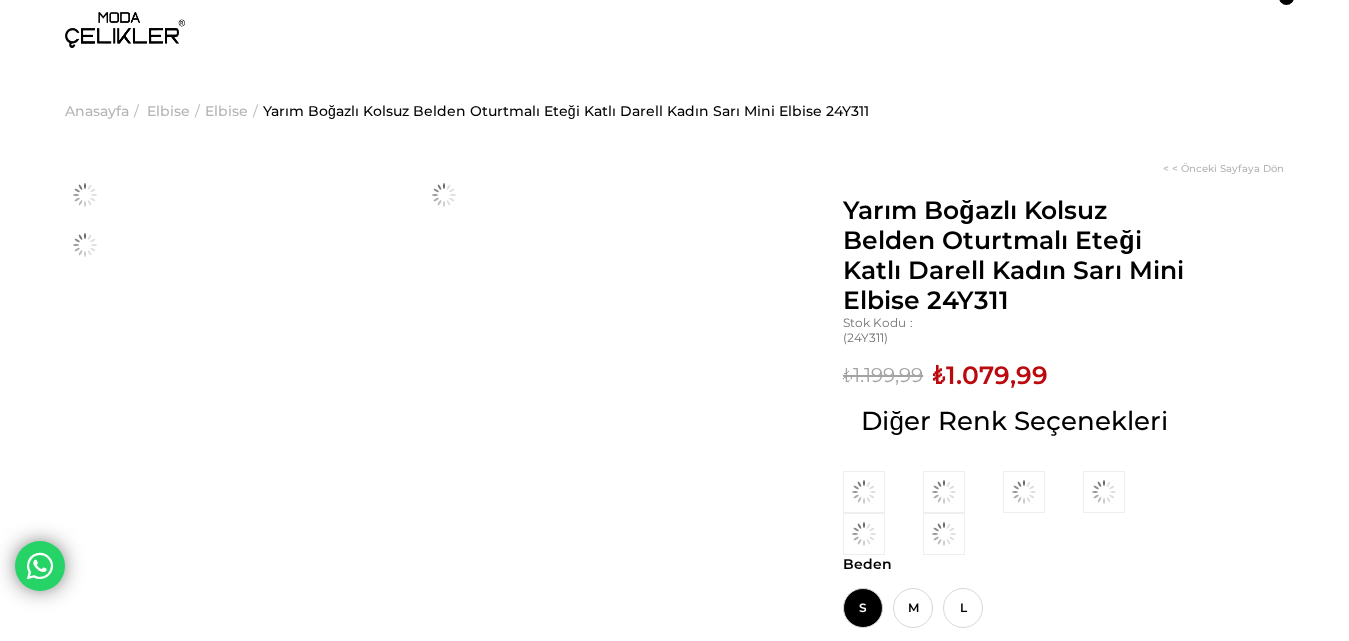 scroll, scrollTop: 0, scrollLeft: 0, axis: both 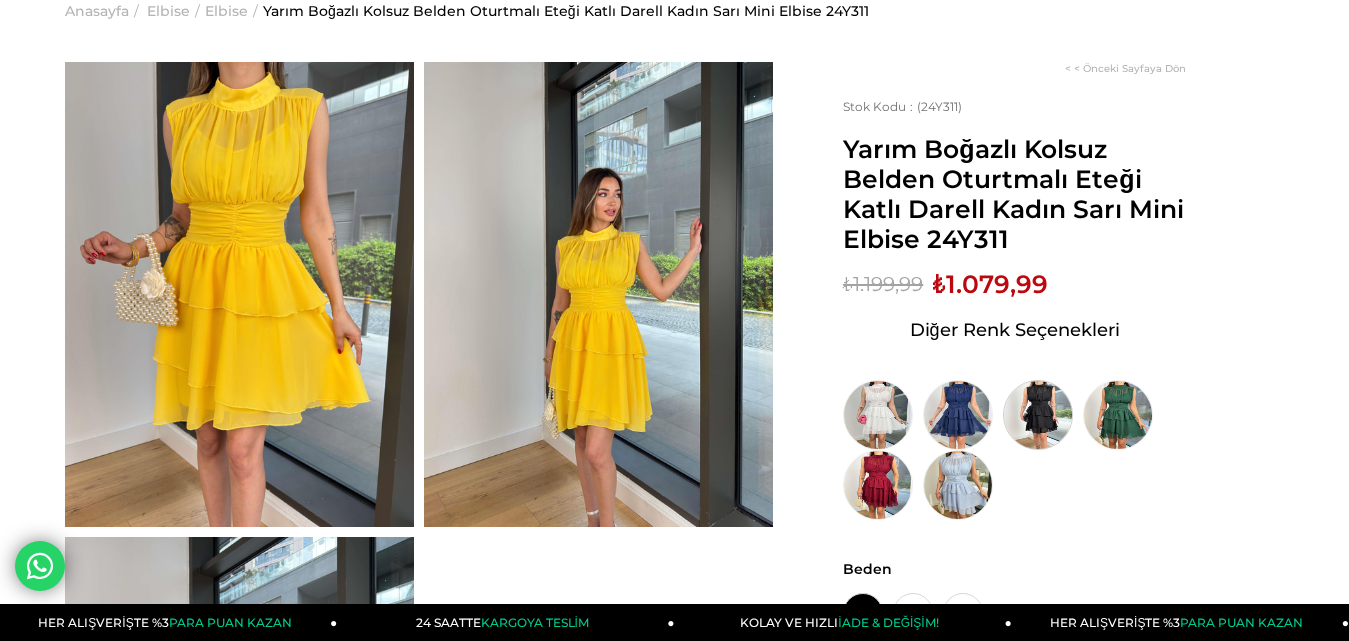 click at bounding box center [1038, 415] 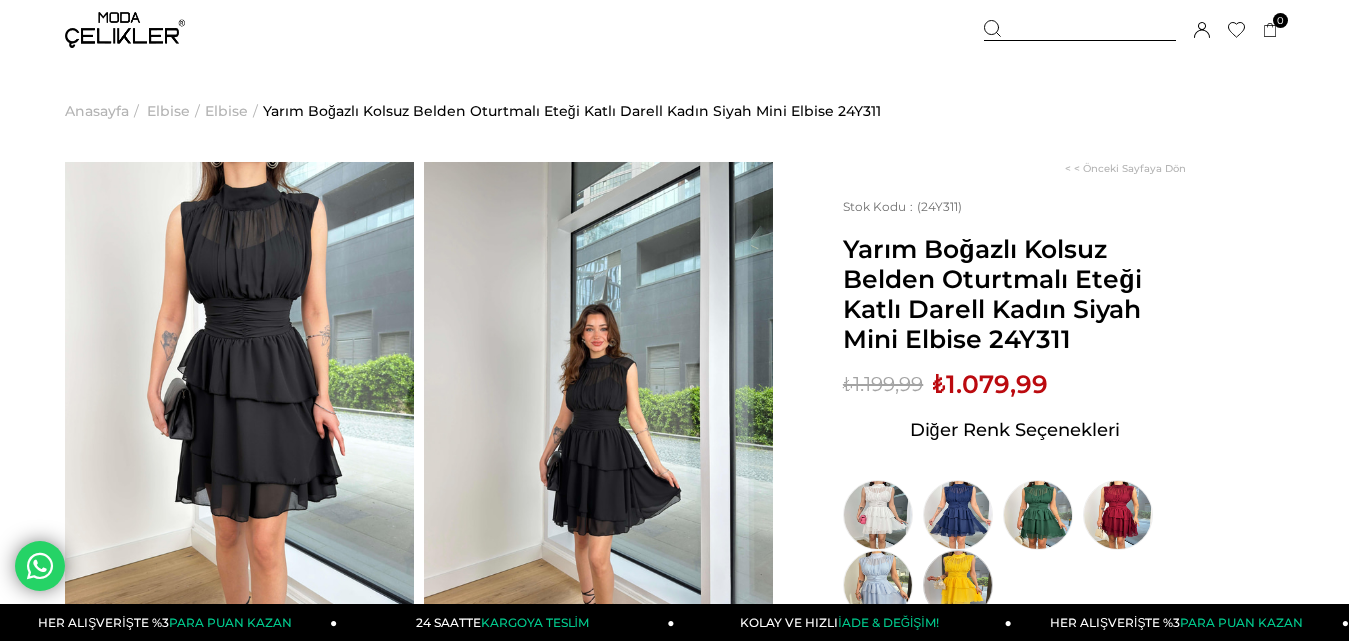 scroll, scrollTop: 200, scrollLeft: 0, axis: vertical 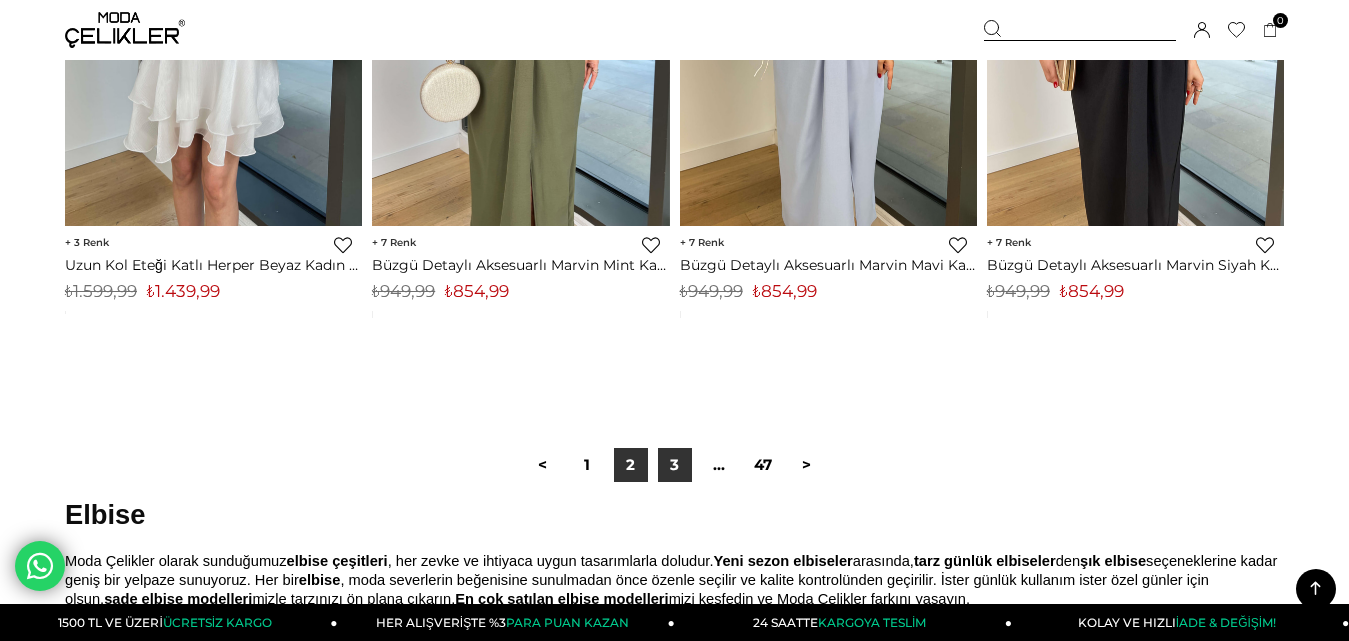 click on "3" at bounding box center (675, 465) 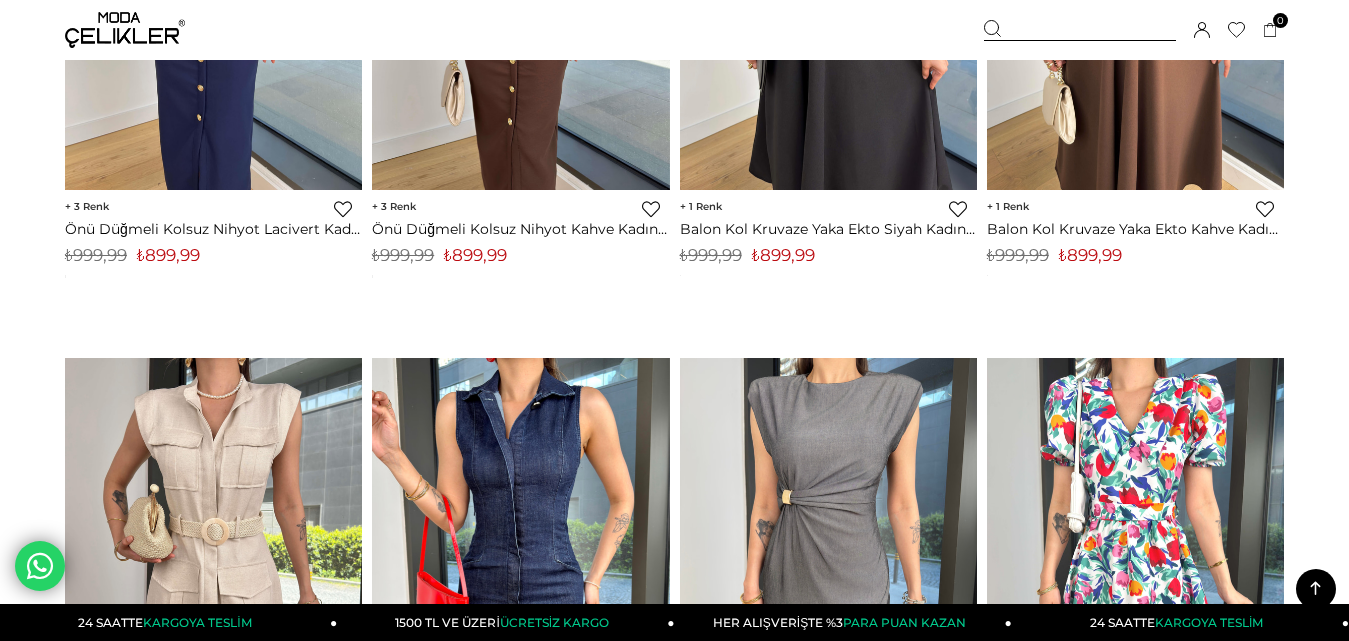 scroll, scrollTop: 6900, scrollLeft: 0, axis: vertical 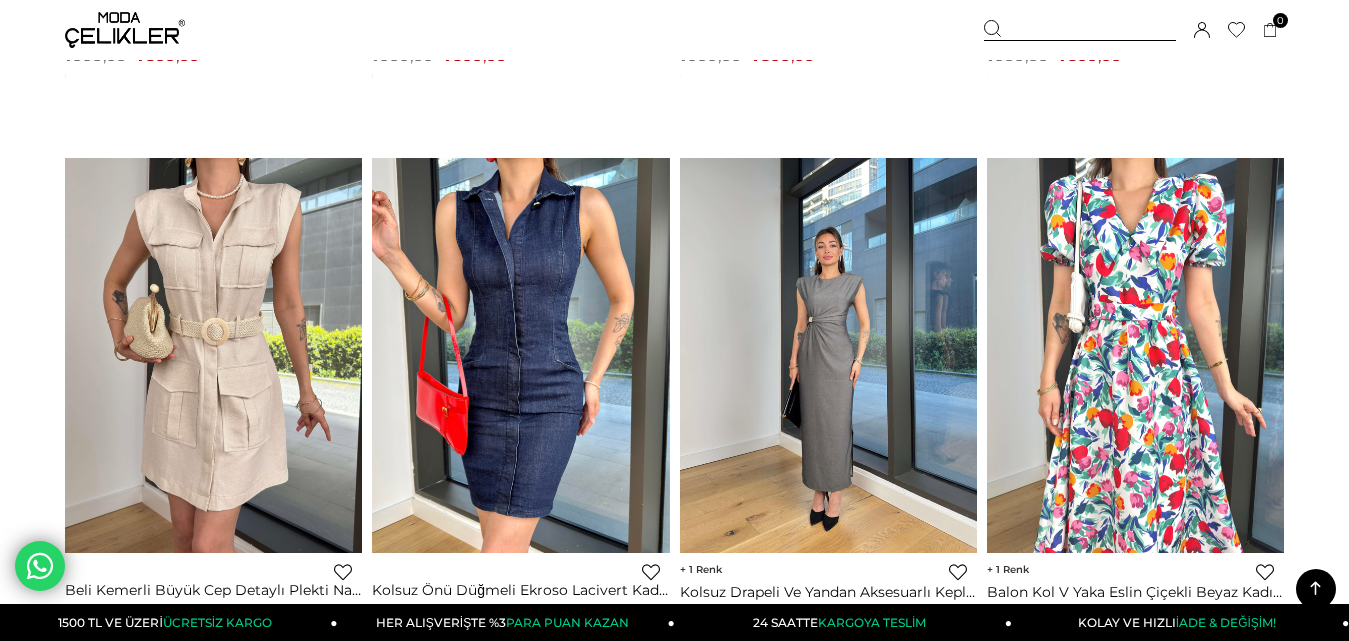 click at bounding box center [828, 356] 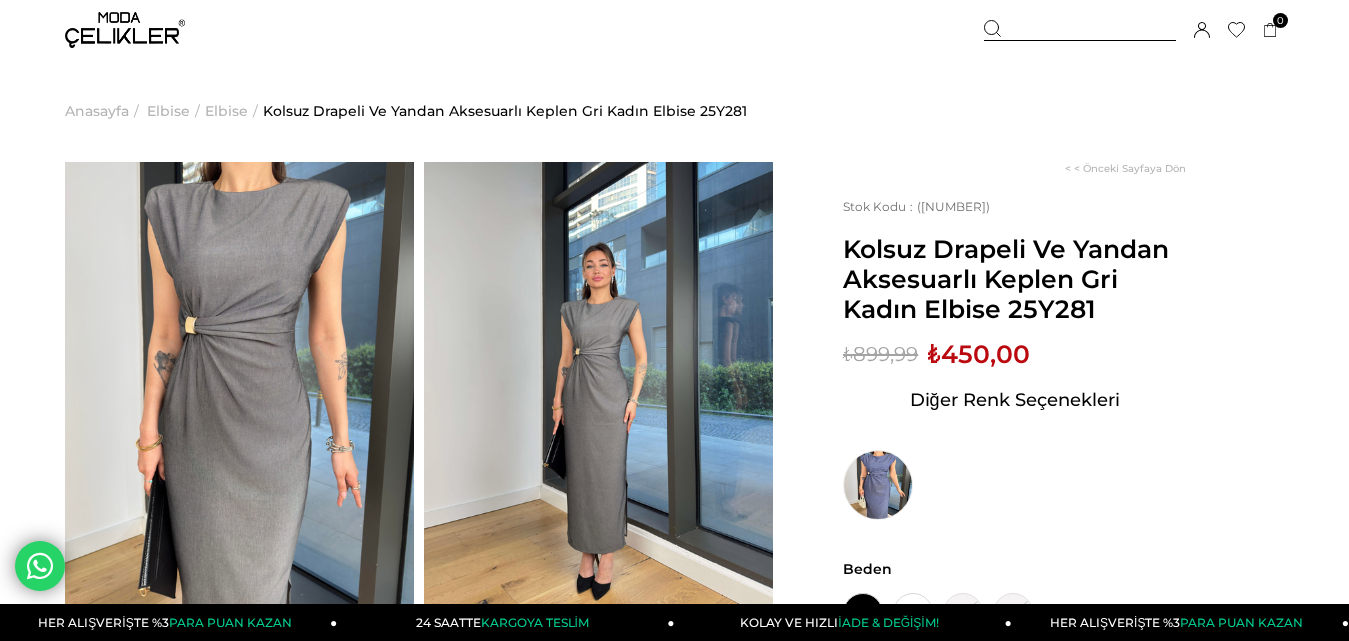 scroll, scrollTop: 100, scrollLeft: 0, axis: vertical 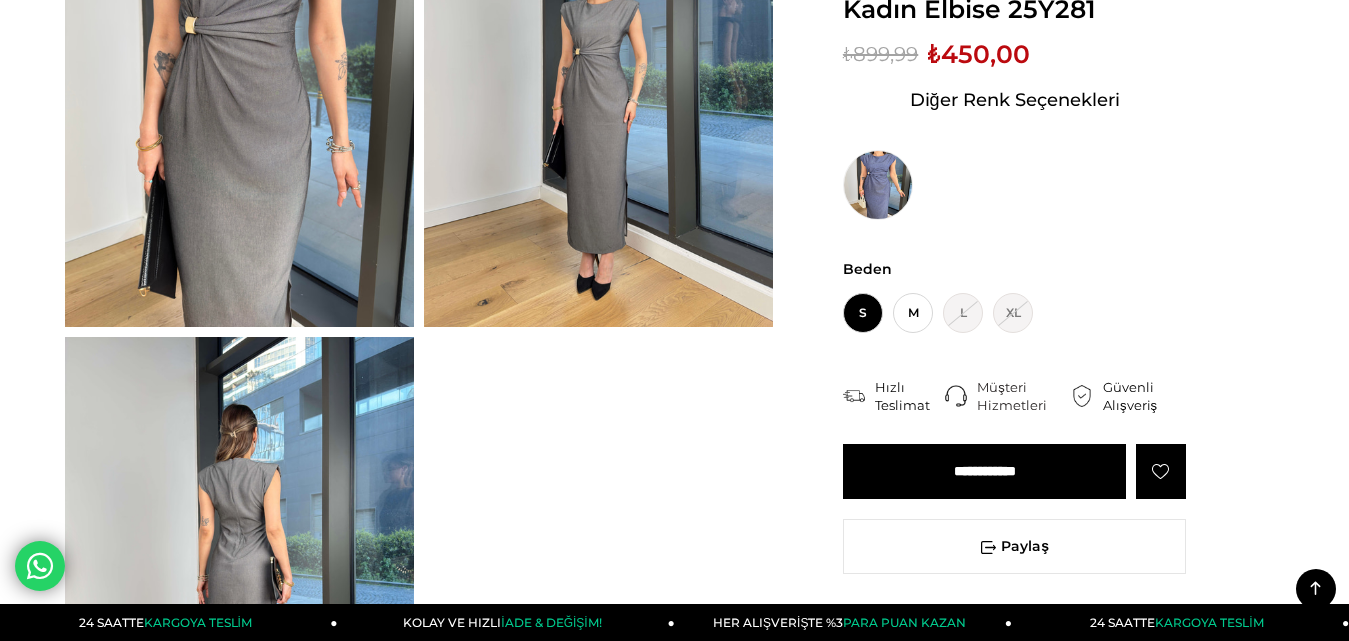 click at bounding box center (239, 94) 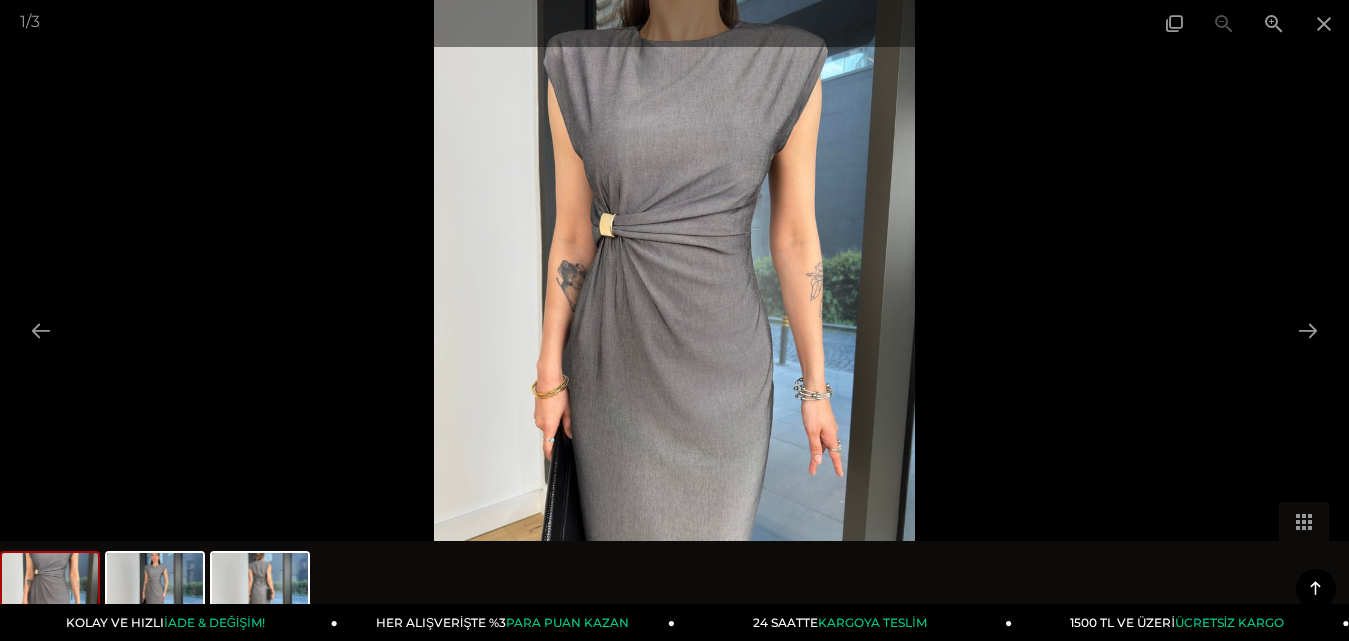 click at bounding box center (674, 320) 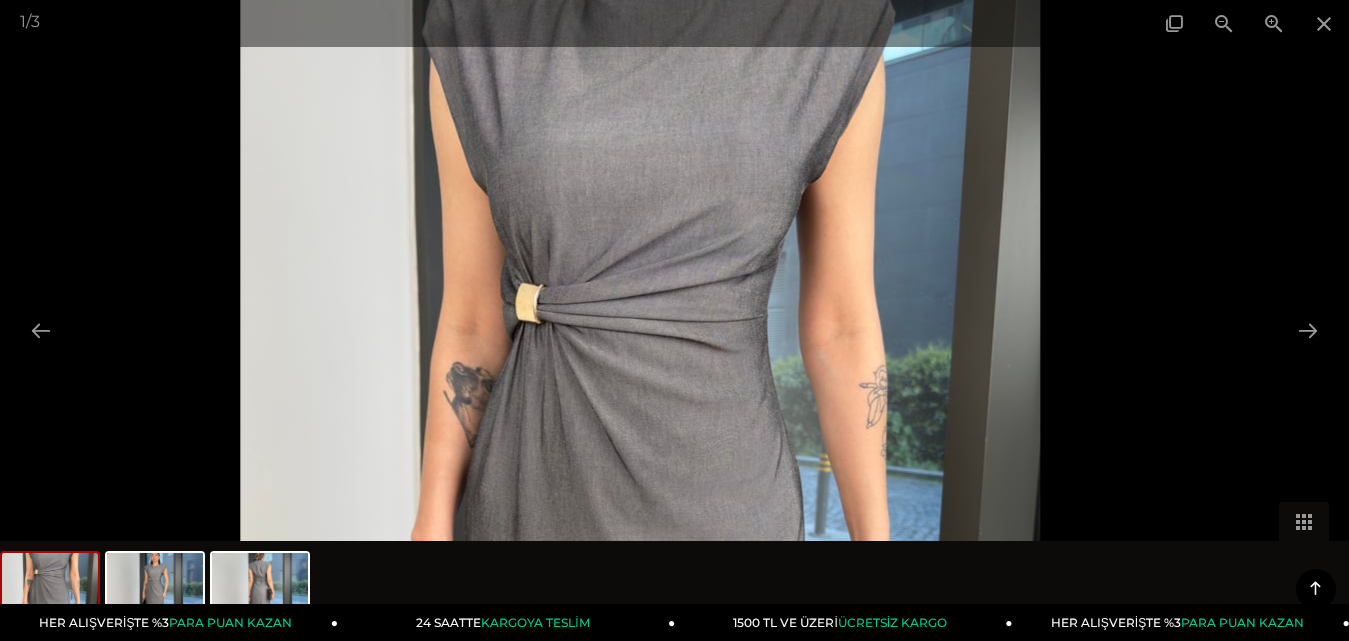 drag, startPoint x: 725, startPoint y: 327, endPoint x: 711, endPoint y: 479, distance: 152.64337 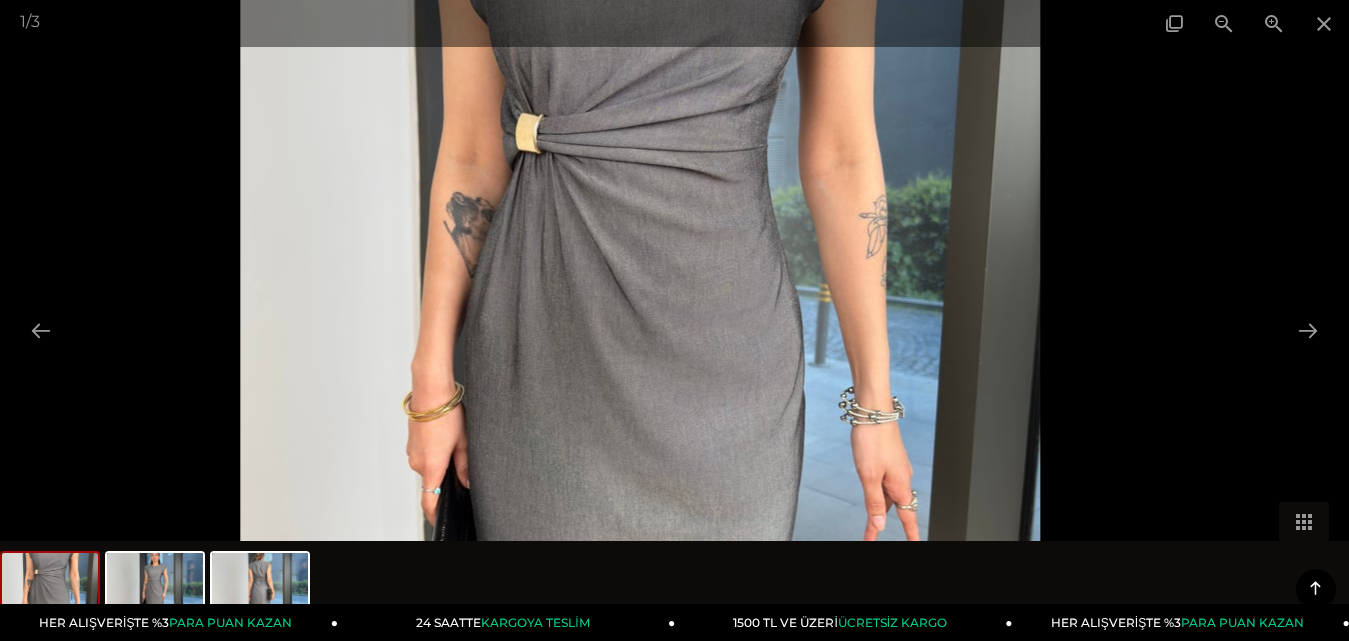 drag, startPoint x: 800, startPoint y: 407, endPoint x: 780, endPoint y: 220, distance: 188.06648 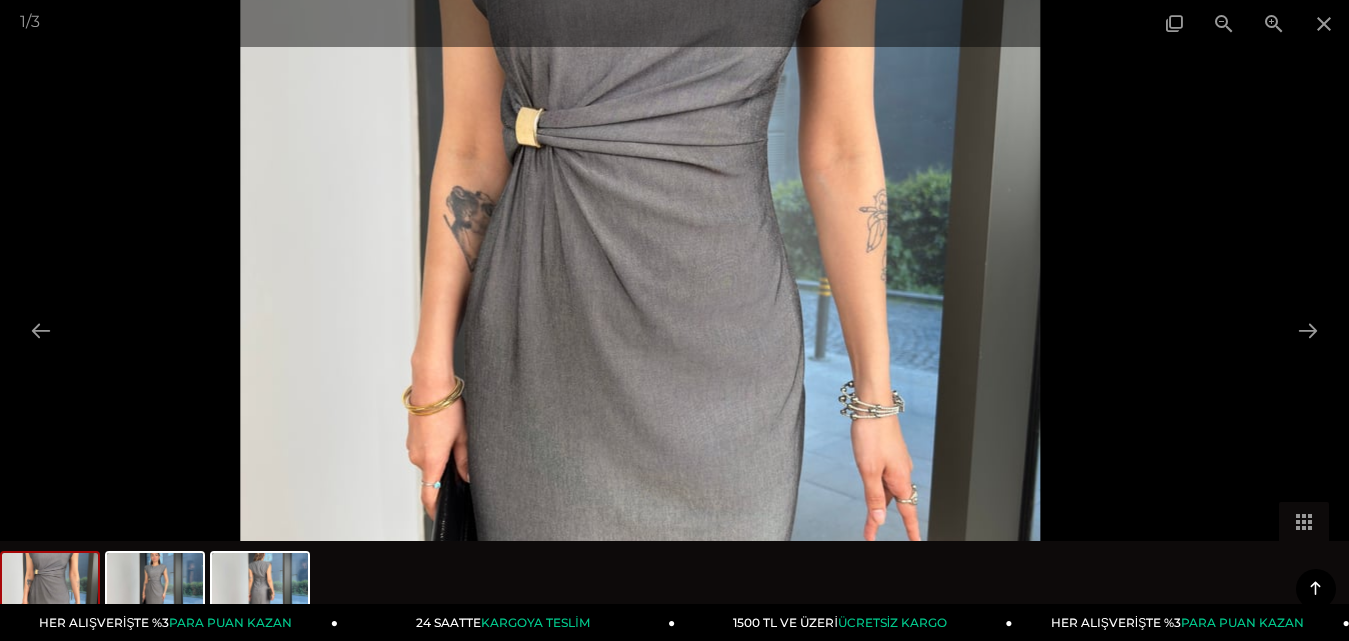 click at bounding box center (674, 320) 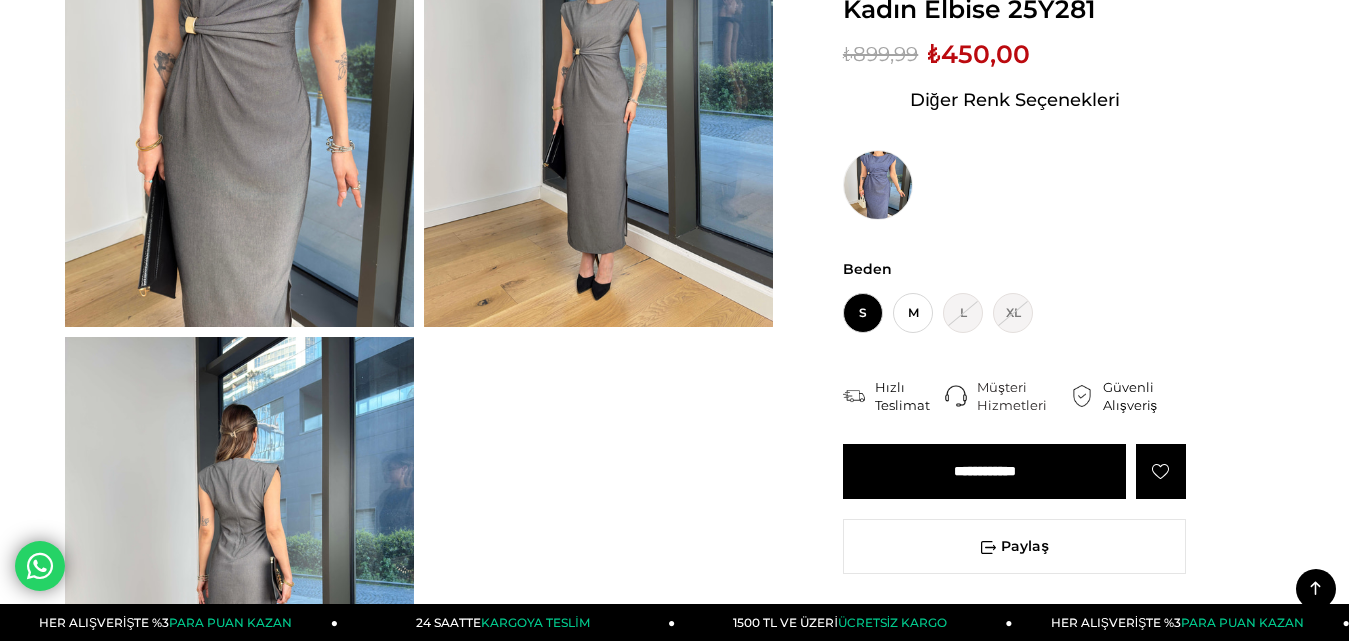 click at bounding box center (598, 94) 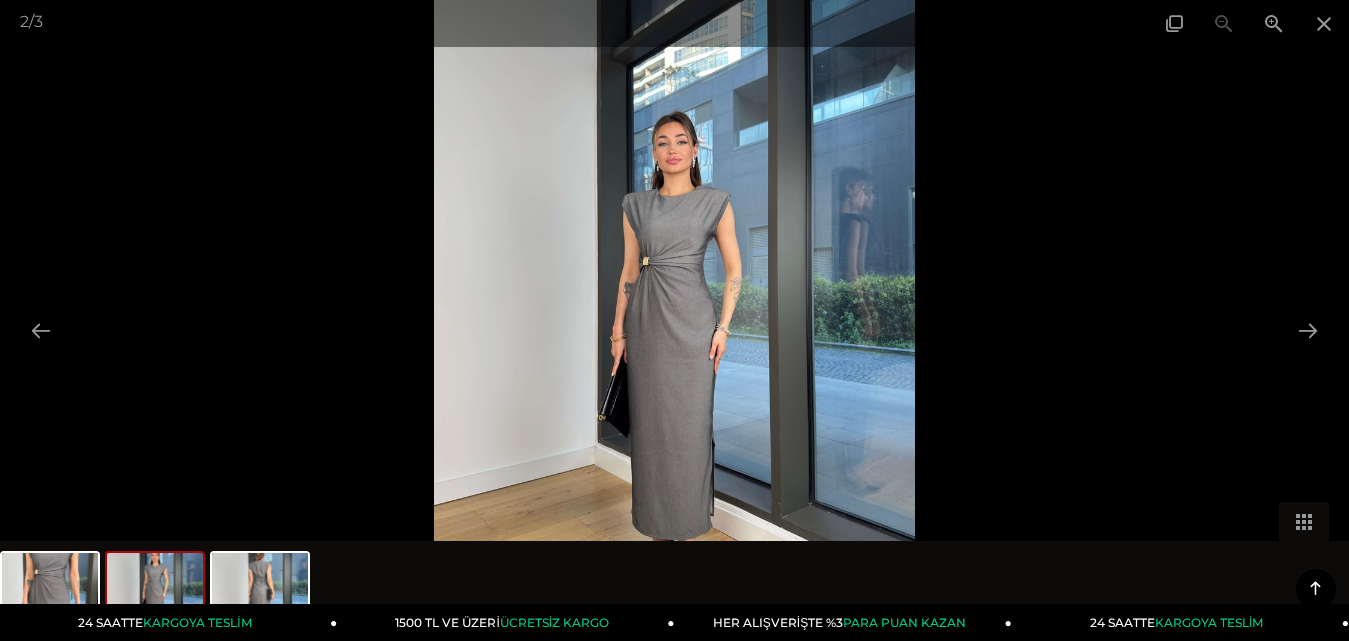 scroll, scrollTop: 500, scrollLeft: 0, axis: vertical 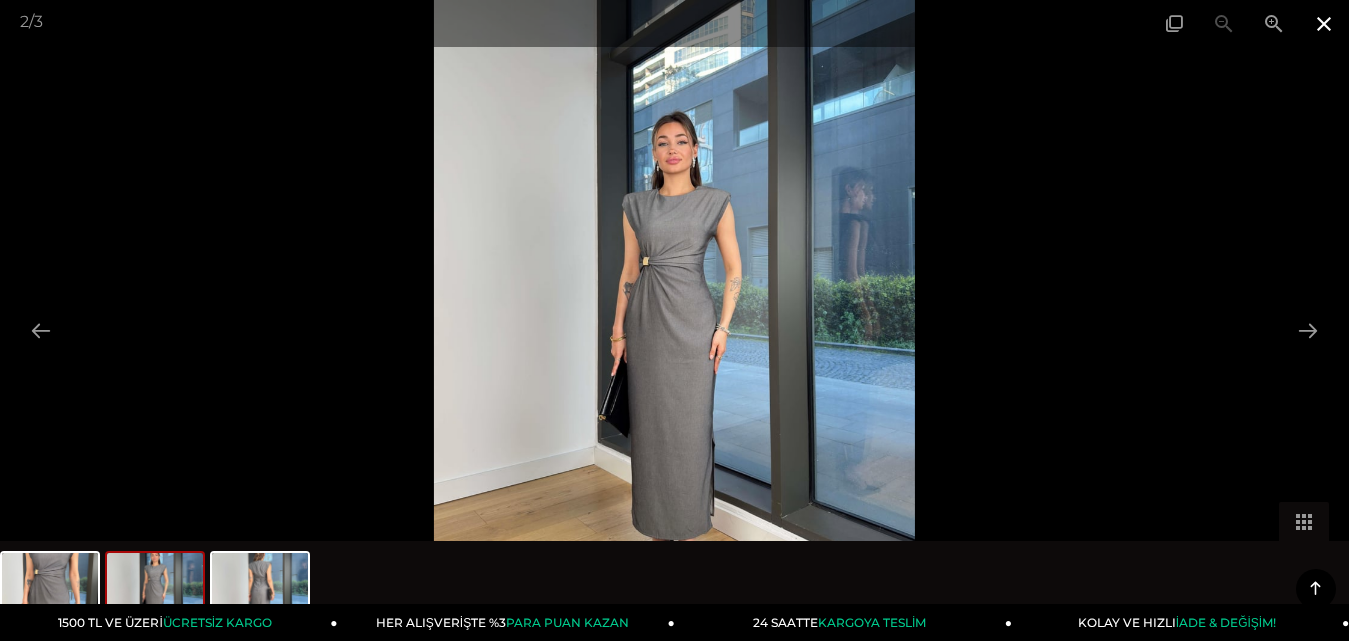 click at bounding box center [1324, 23] 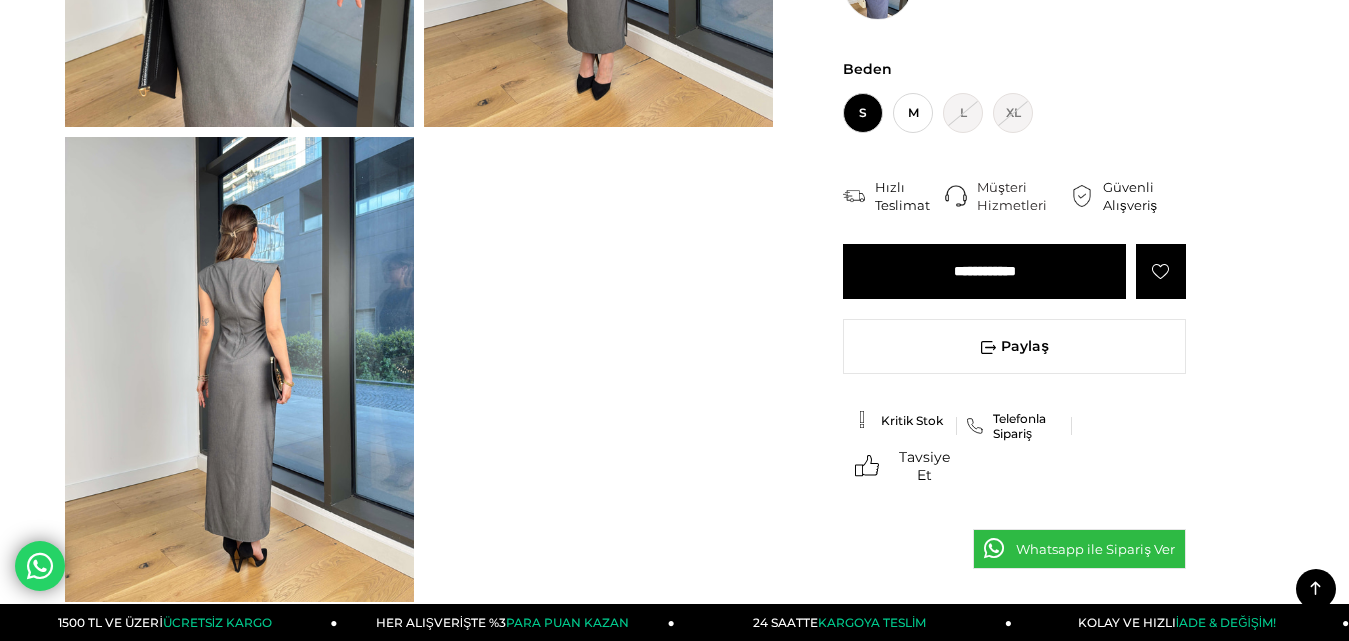 scroll, scrollTop: 300, scrollLeft: 0, axis: vertical 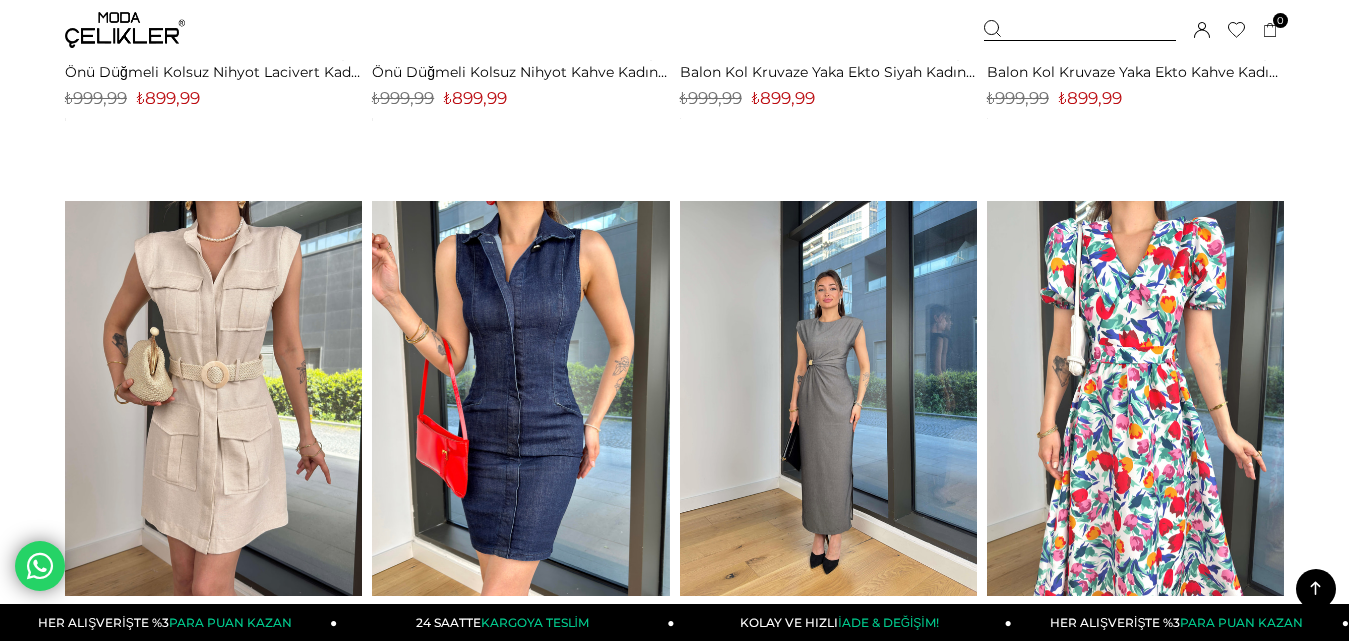 click at bounding box center [828, 399] 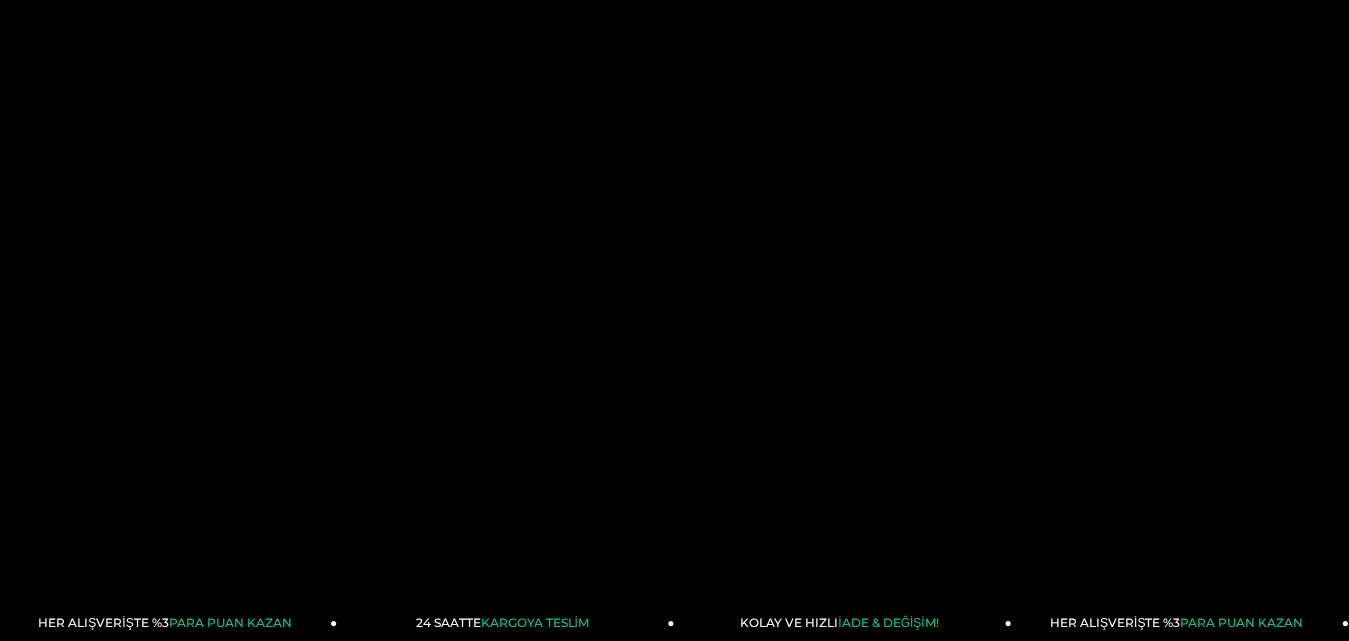 scroll, scrollTop: 0, scrollLeft: 0, axis: both 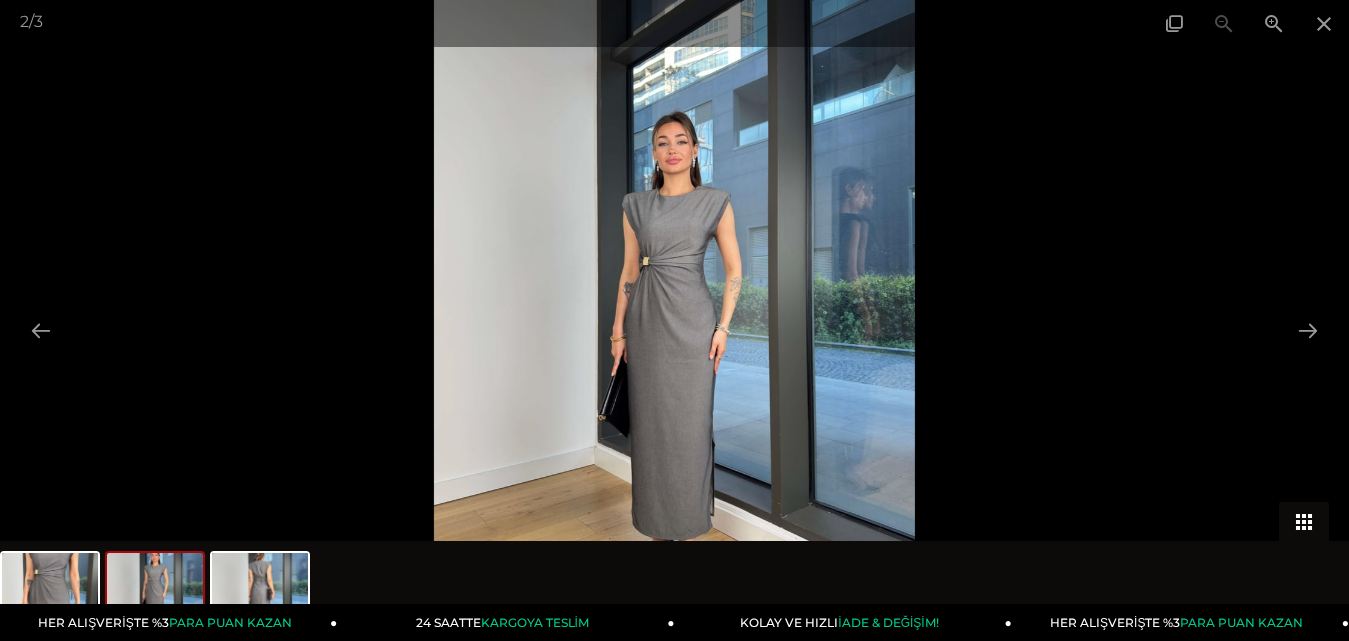 click at bounding box center [1304, 521] 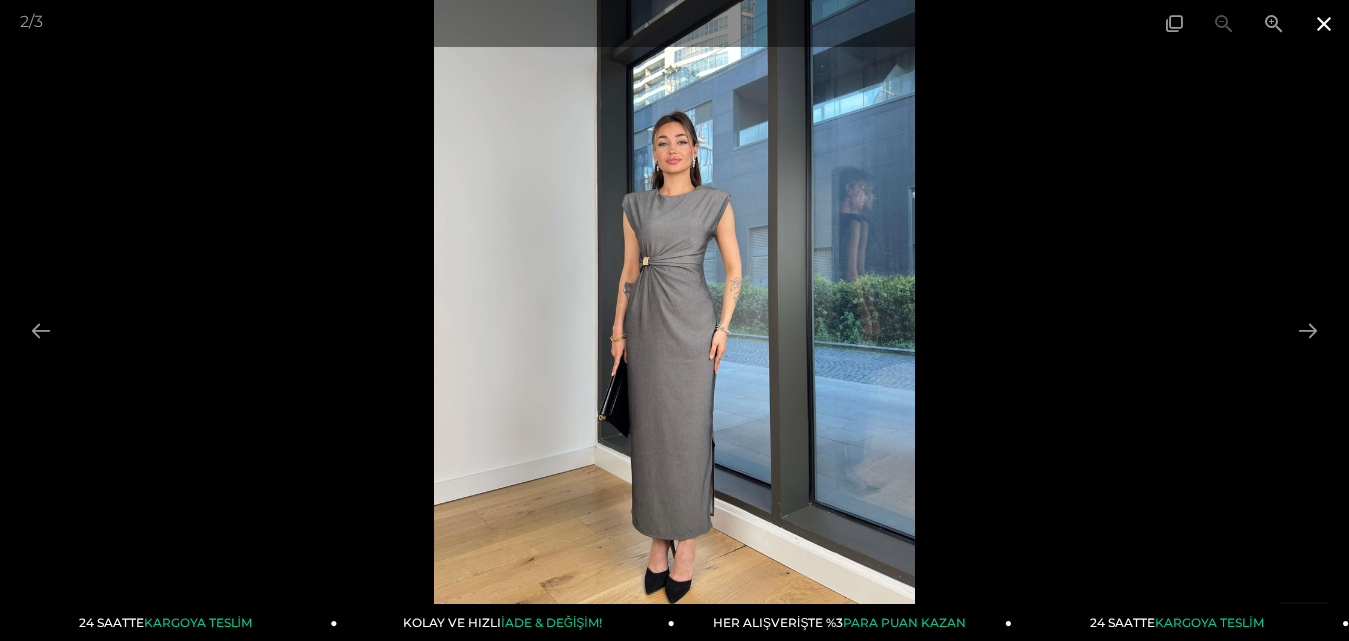 click at bounding box center [1324, 23] 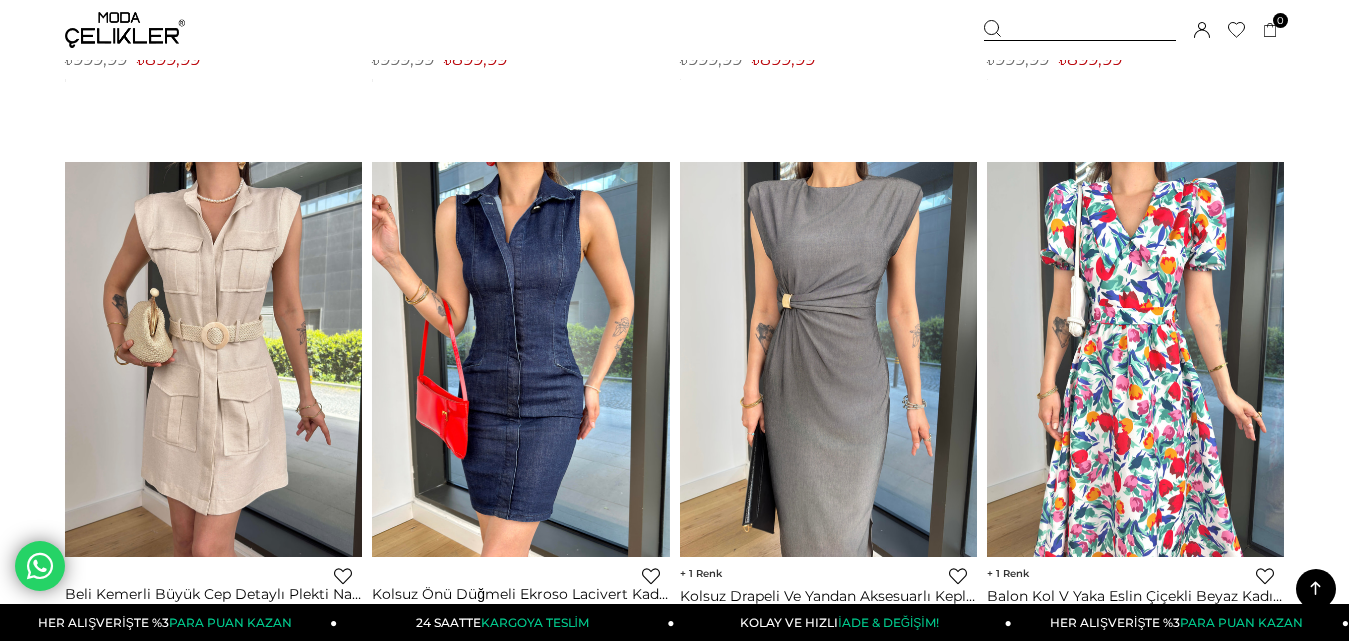 scroll, scrollTop: 6857, scrollLeft: 0, axis: vertical 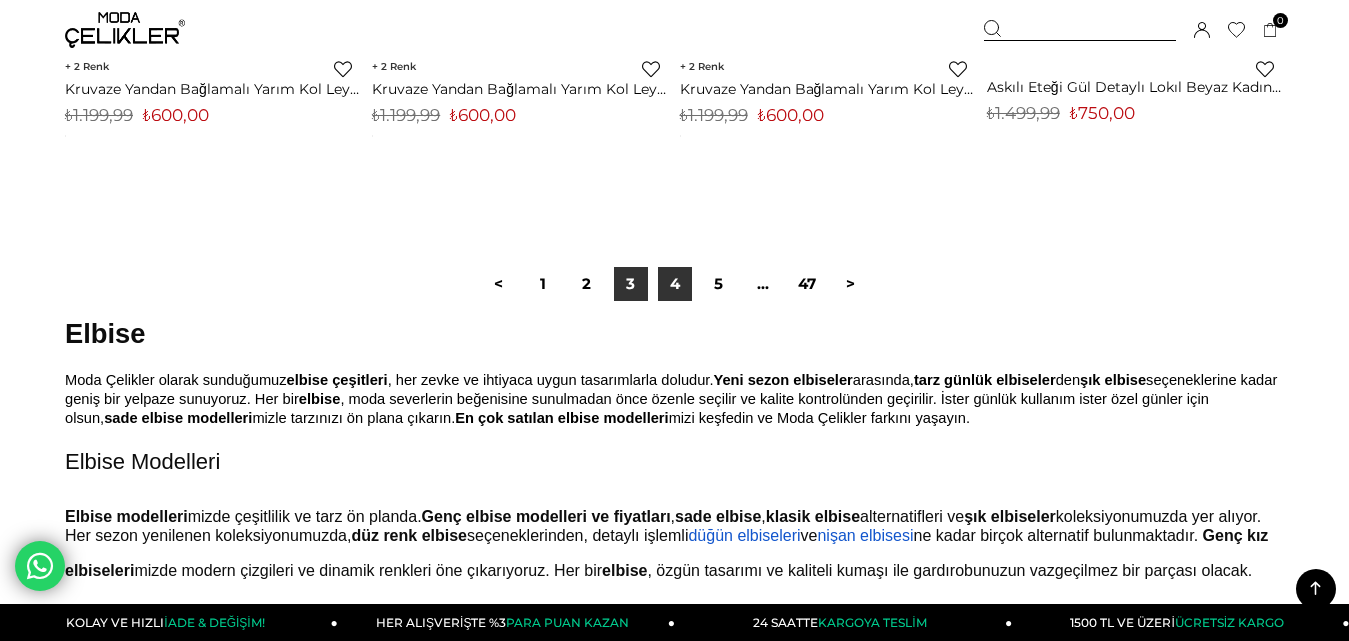click on "4" at bounding box center (675, 284) 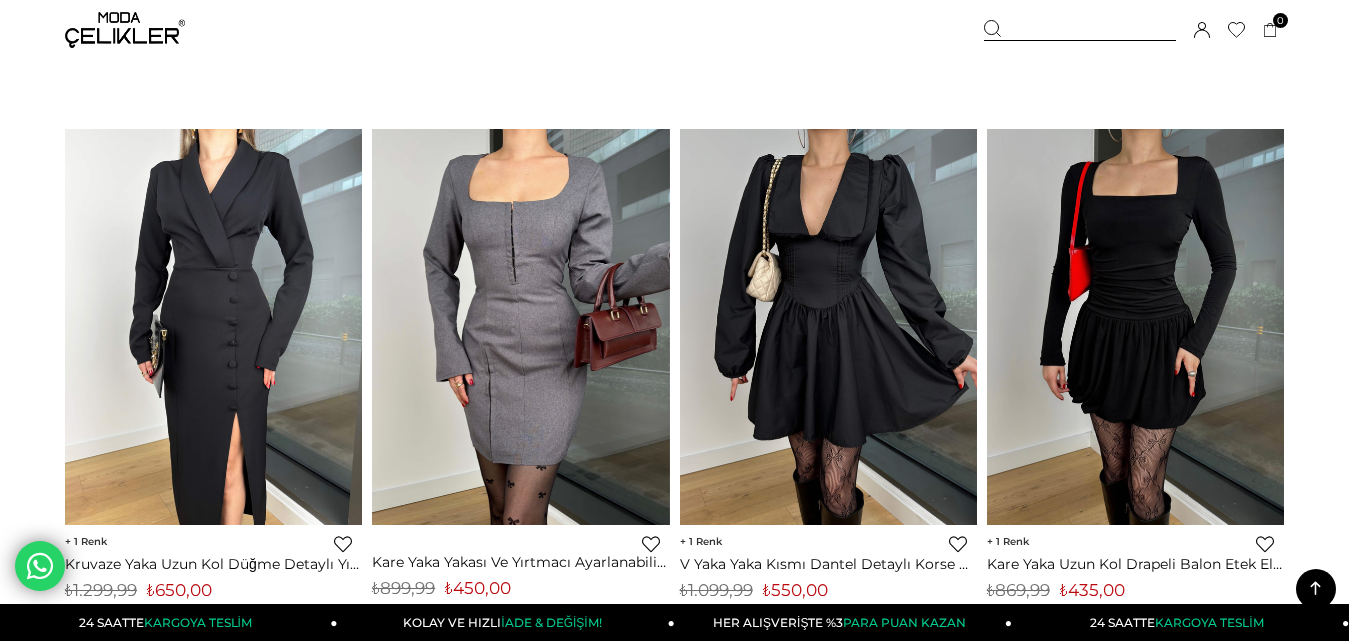 scroll, scrollTop: 11300, scrollLeft: 0, axis: vertical 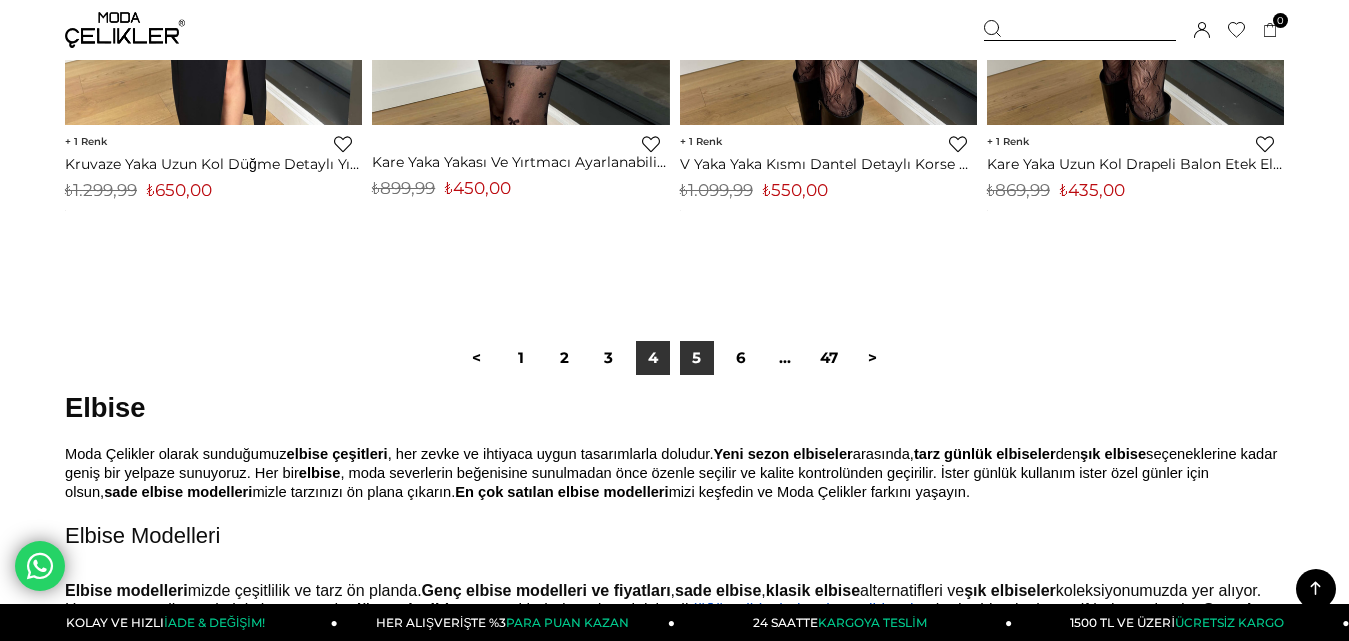 click on "5" at bounding box center [697, 358] 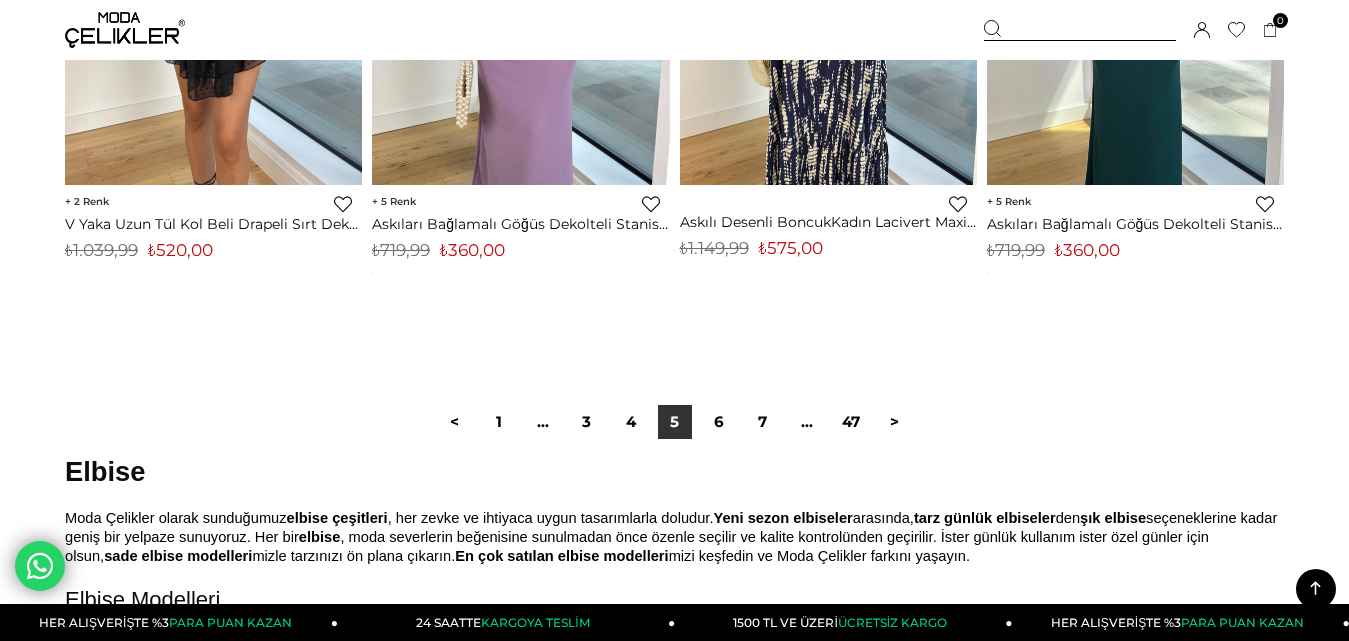 scroll, scrollTop: 11400, scrollLeft: 0, axis: vertical 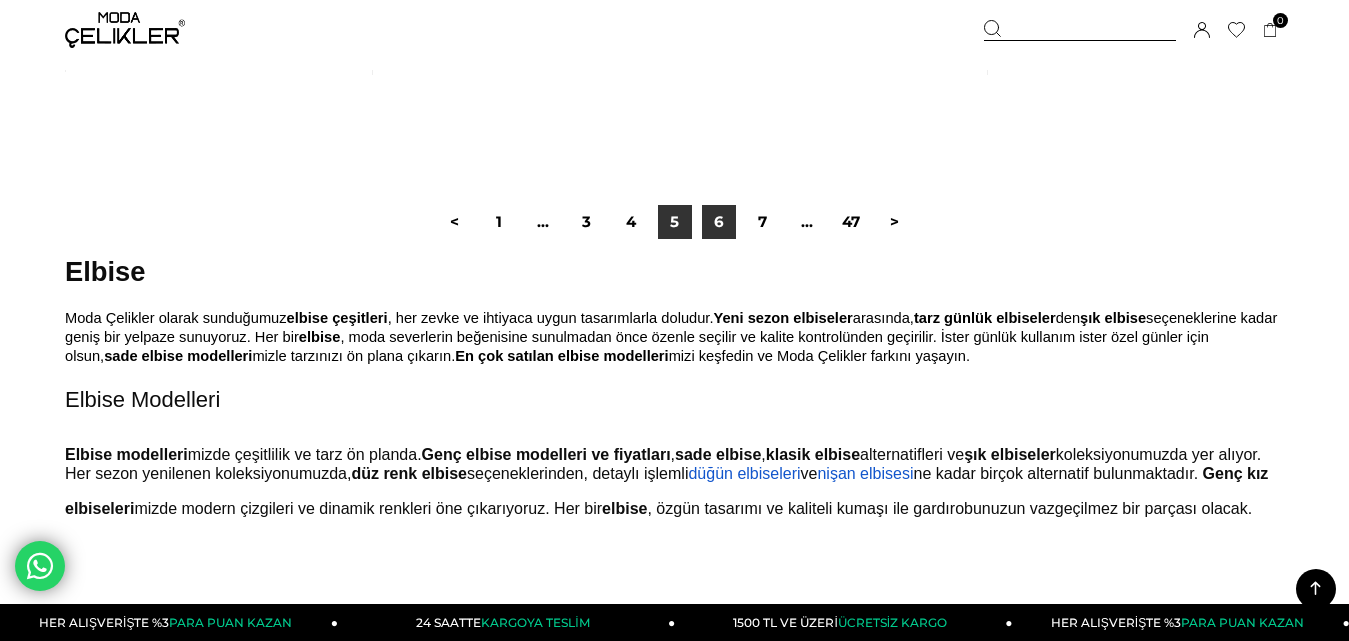 click on "6" at bounding box center [719, 222] 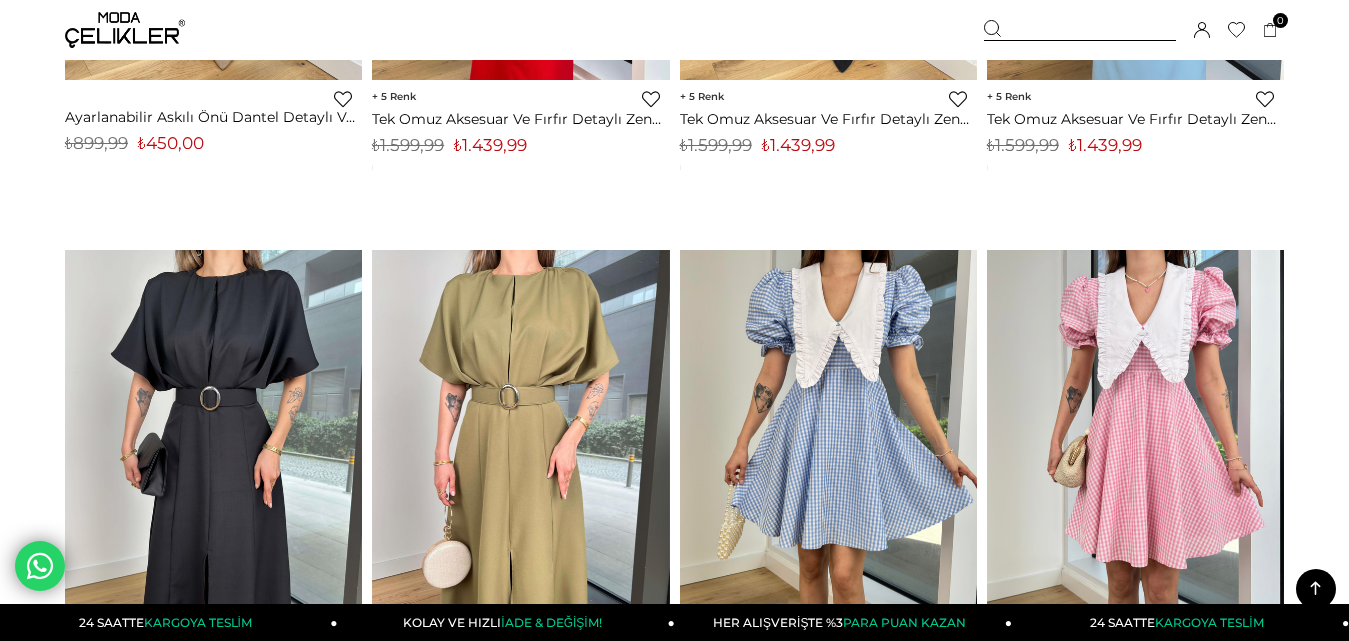 scroll, scrollTop: 11000, scrollLeft: 0, axis: vertical 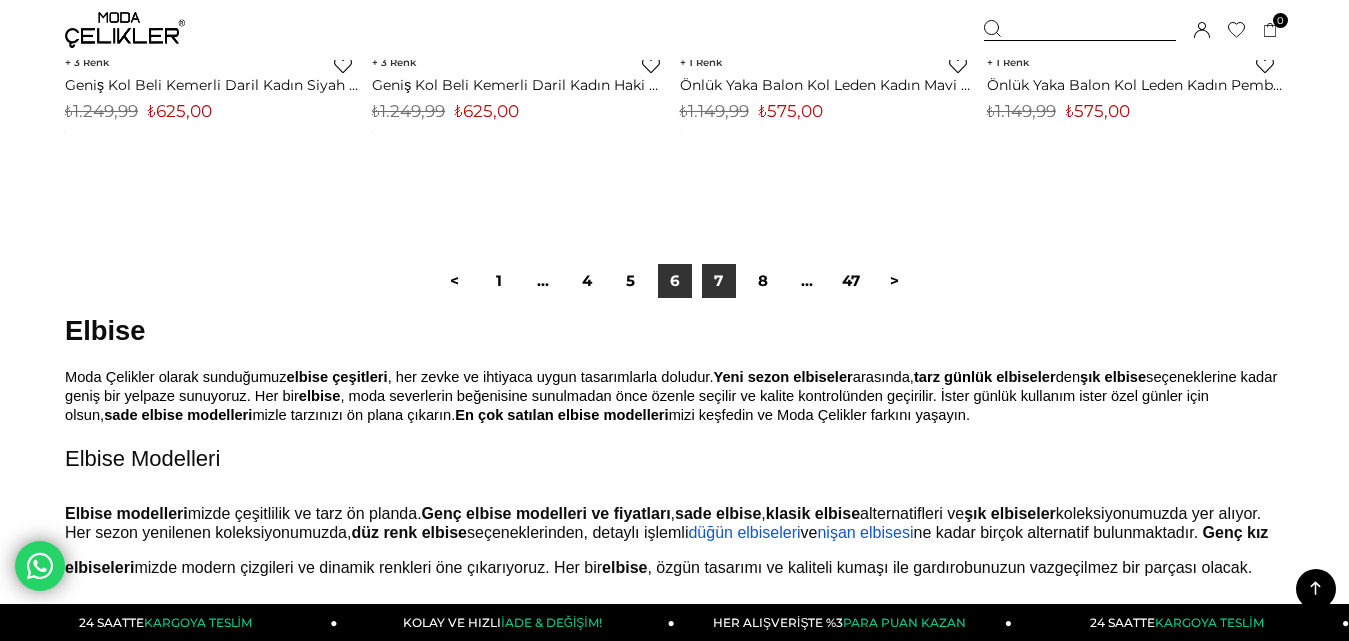 click on "7" at bounding box center [719, 281] 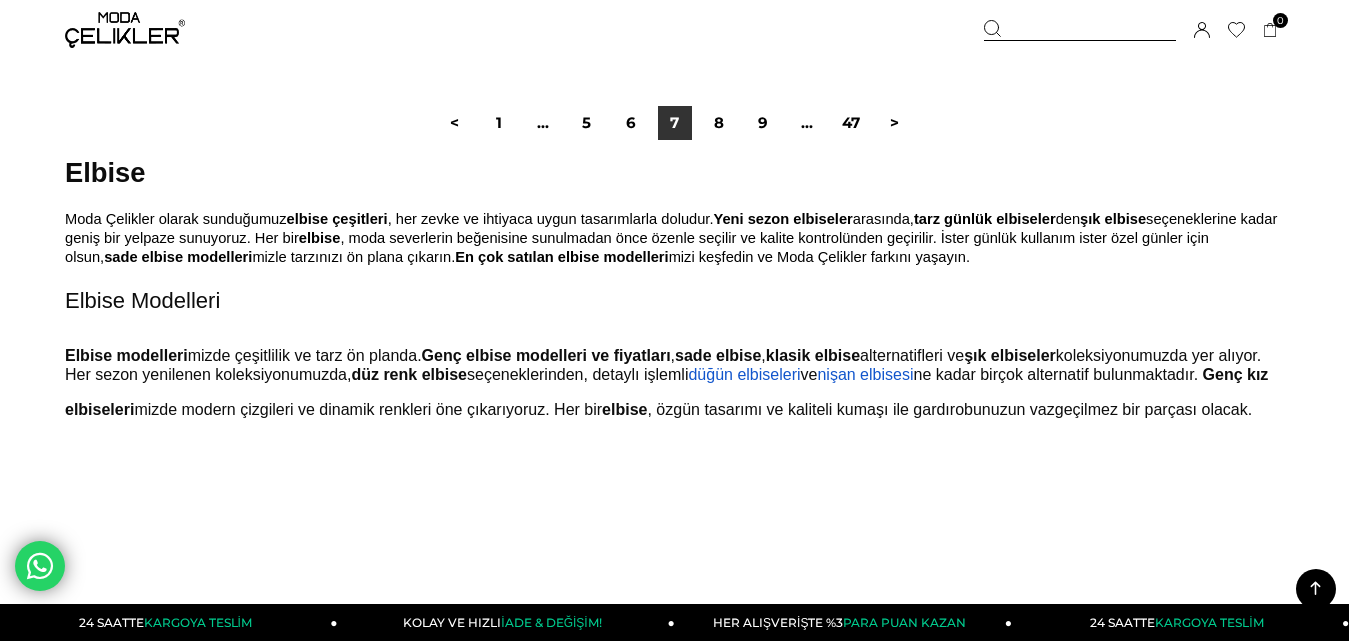 scroll, scrollTop: 11500, scrollLeft: 0, axis: vertical 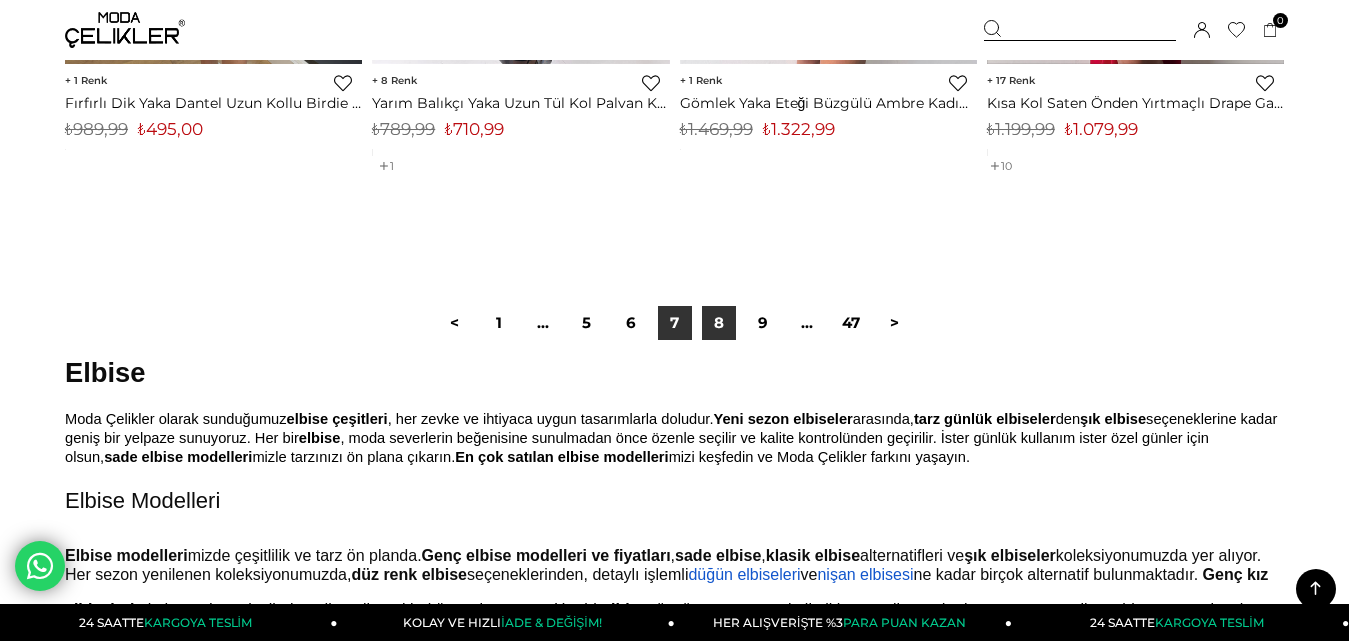 click on "8" at bounding box center (719, 323) 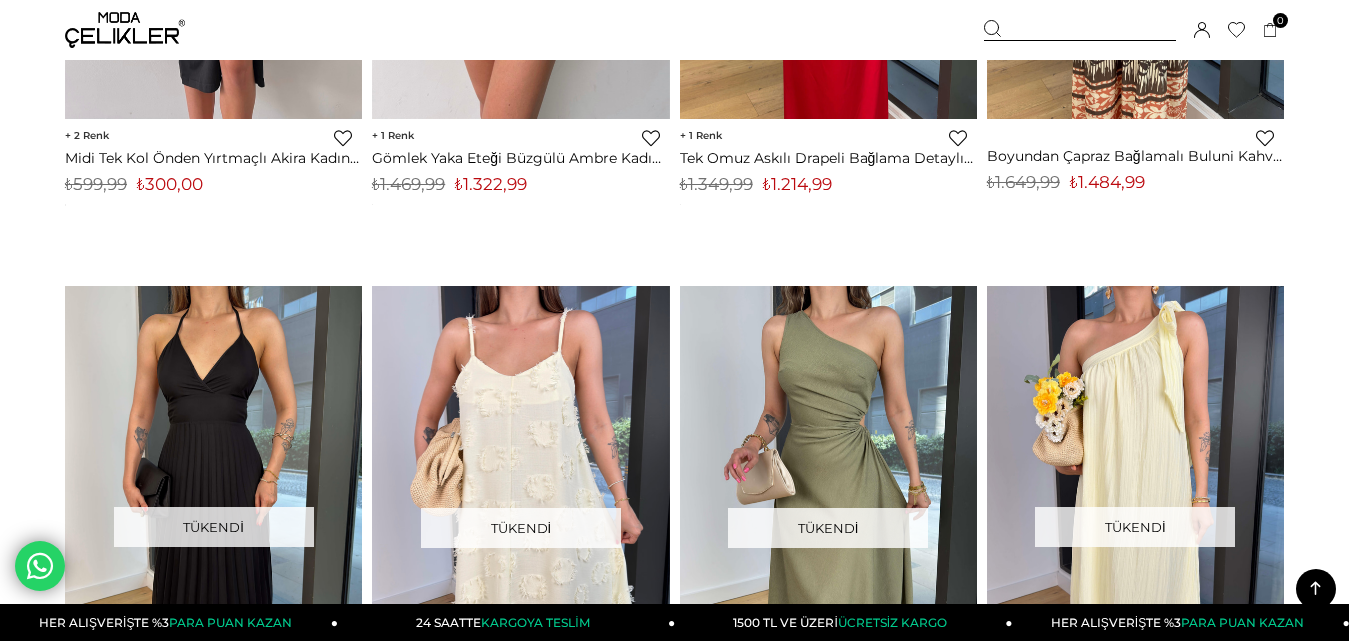 scroll, scrollTop: 1800, scrollLeft: 0, axis: vertical 